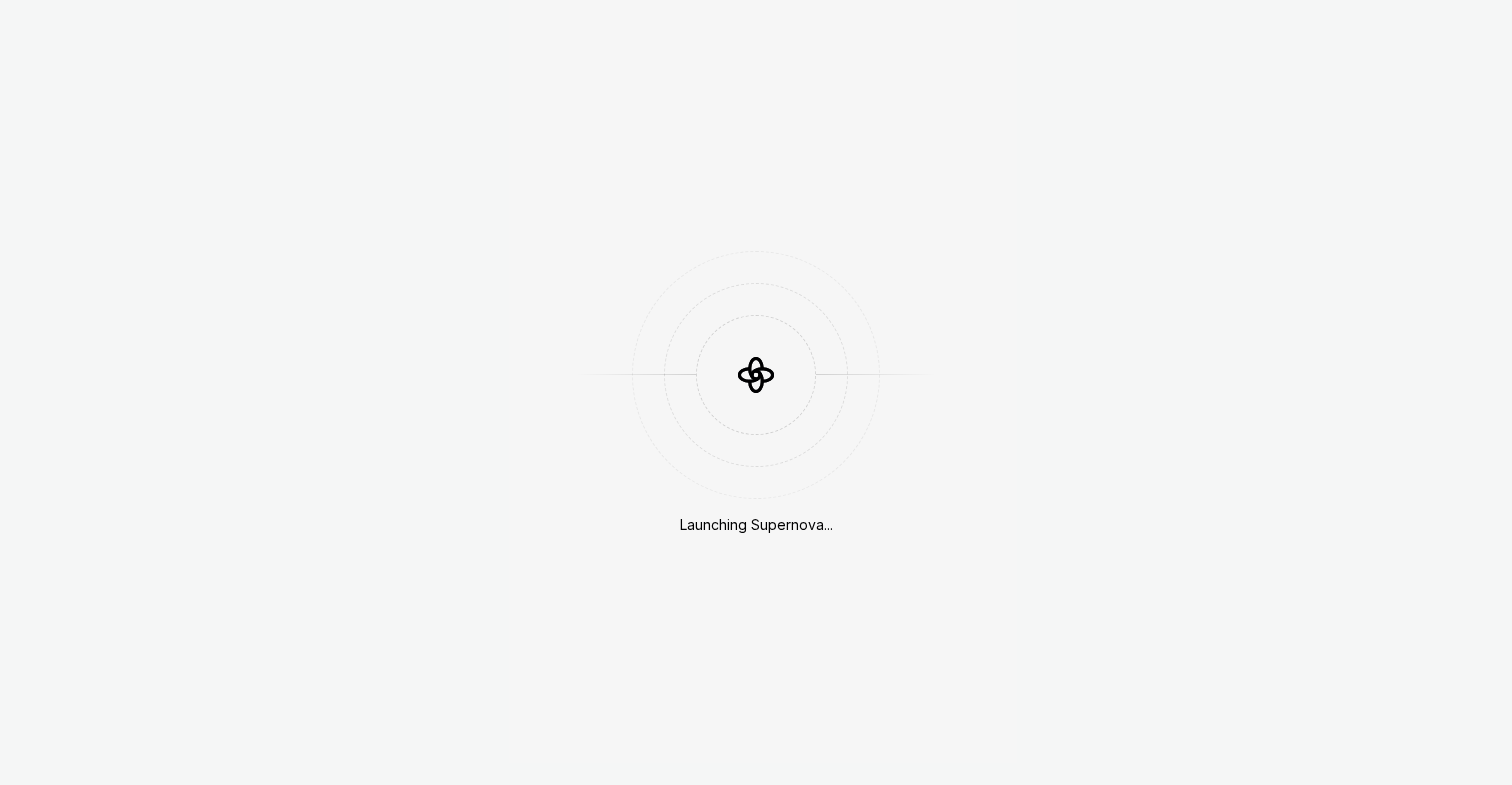scroll, scrollTop: 0, scrollLeft: 0, axis: both 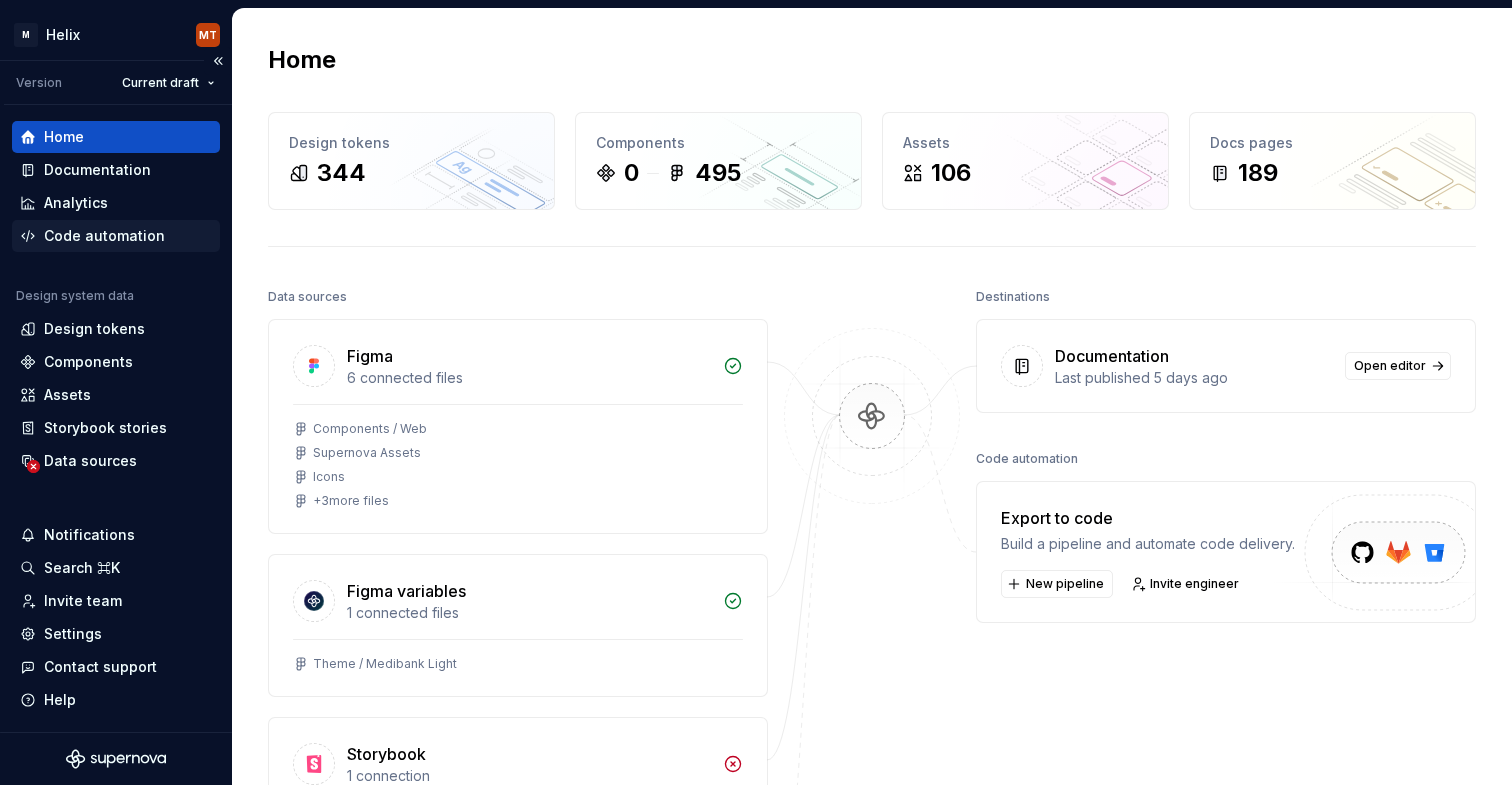click on "Code automation" at bounding box center [104, 236] 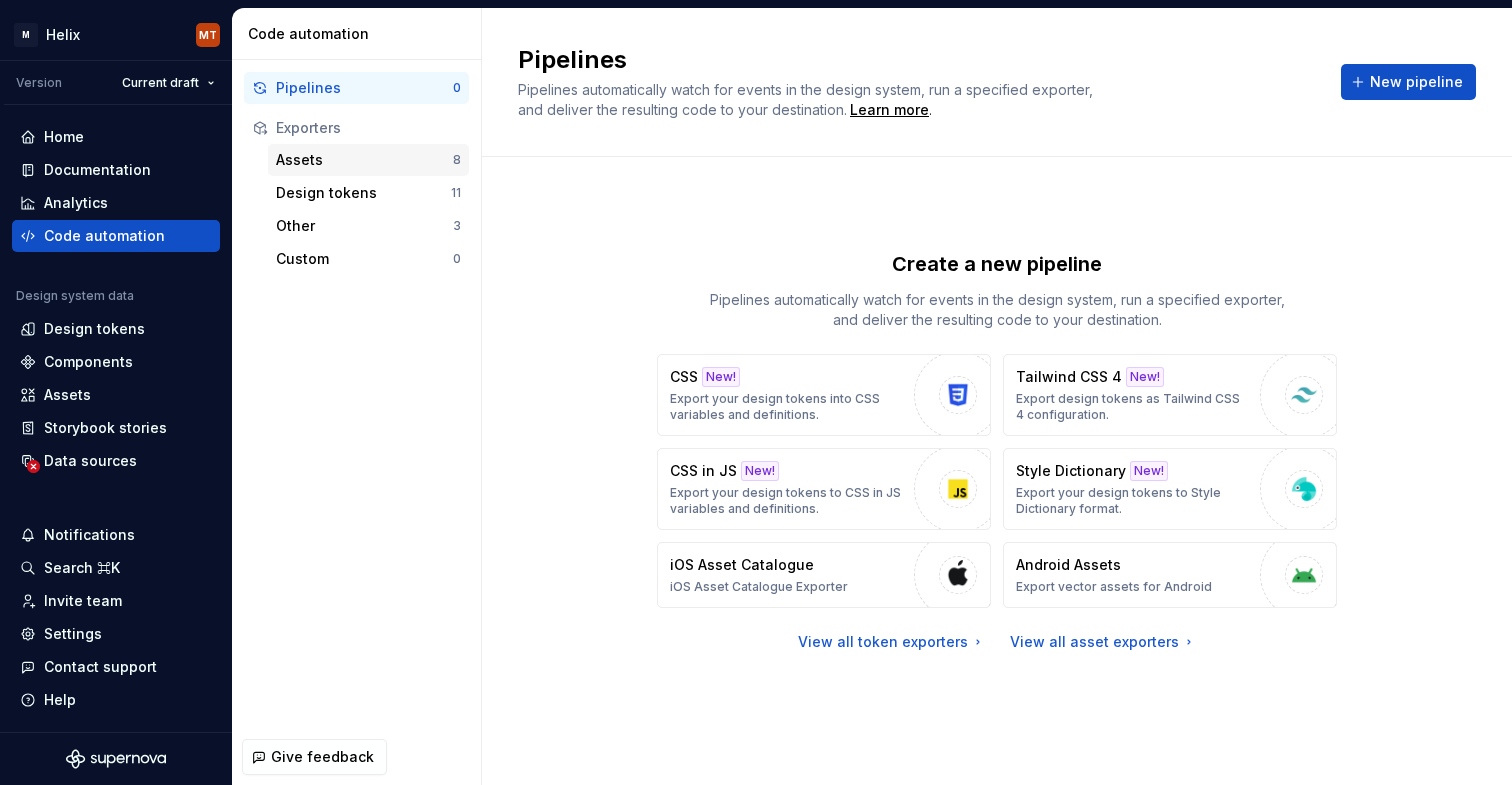 click on "Assets 8" at bounding box center [368, 160] 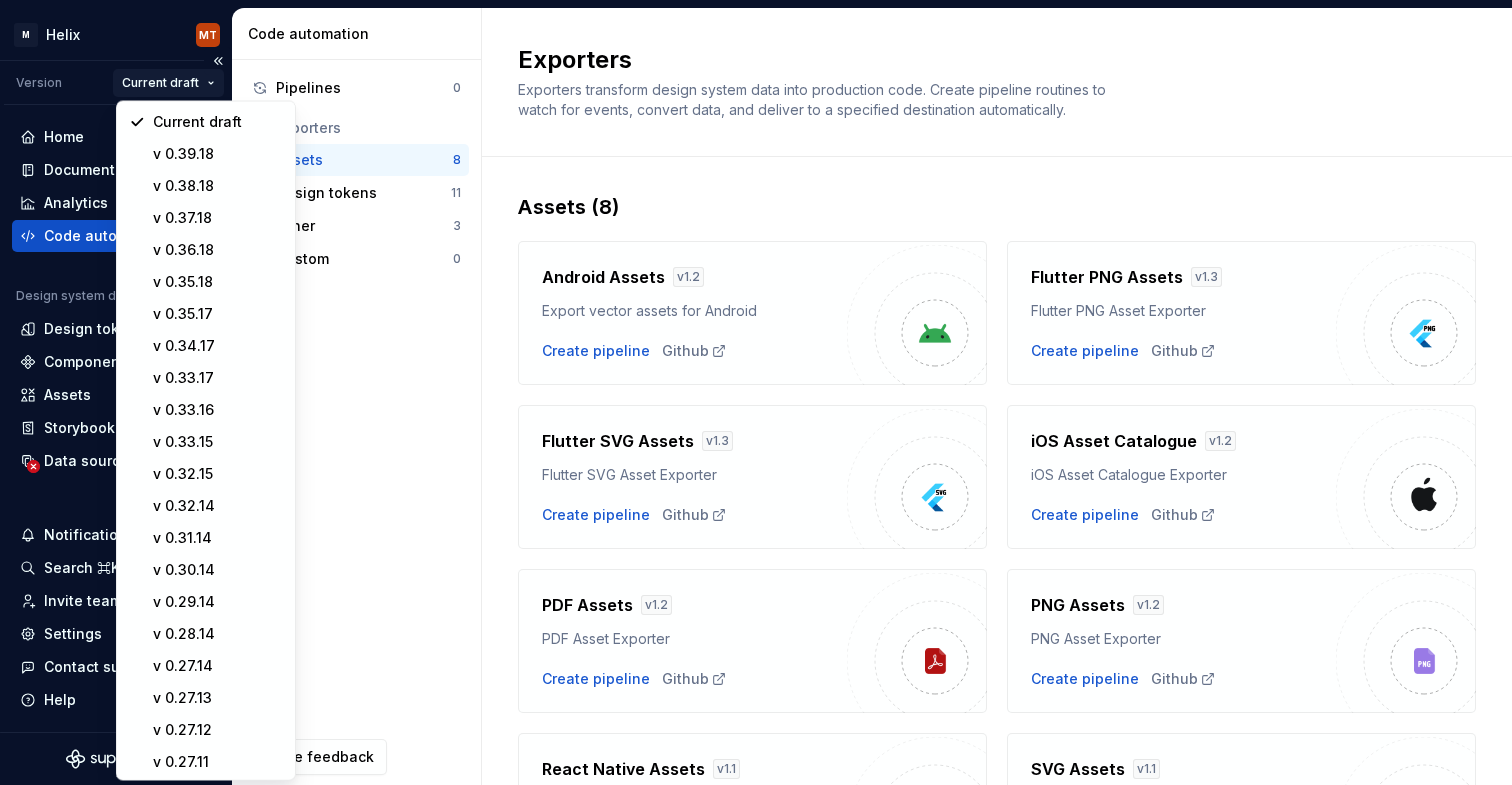 click on "M Helix MT Version Current draft Home Documentation Analytics Code automation Design system data Design tokens Components Assets Storybook stories Data sources Notifications Search ⌘K Invite team Settings Contact support Help Code automation Pipelines 0 Exporters Assets 8 Design tokens 11 Other 3 Custom 0 Give feedback Exporters Exporters transform design system data into production code. Create pipeline routines to watch for events, convert data, and deliver to a specified destination automatically. Assets (8) Android Assets v 1.2 Export vector assets for Android Create pipeline Github Flutter PNG Assets v 1.3 Flutter PNG Asset Exporter Create pipeline Github Flutter SVG Assets v 1.3 Flutter SVG Asset Exporter Create pipeline Github iOS Asset Catalogue v 1.2 iOS Asset Catalogue Exporter Create pipeline Github PDF Assets v 1.2 PDF Asset Exporter Create pipeline Github PNG Assets v 1.2 PNG Asset Exporter Create pipeline Github React Native Assets v 1.1 React Native Asset Exporter Create pipeline Github v 1.1" at bounding box center (756, 392) 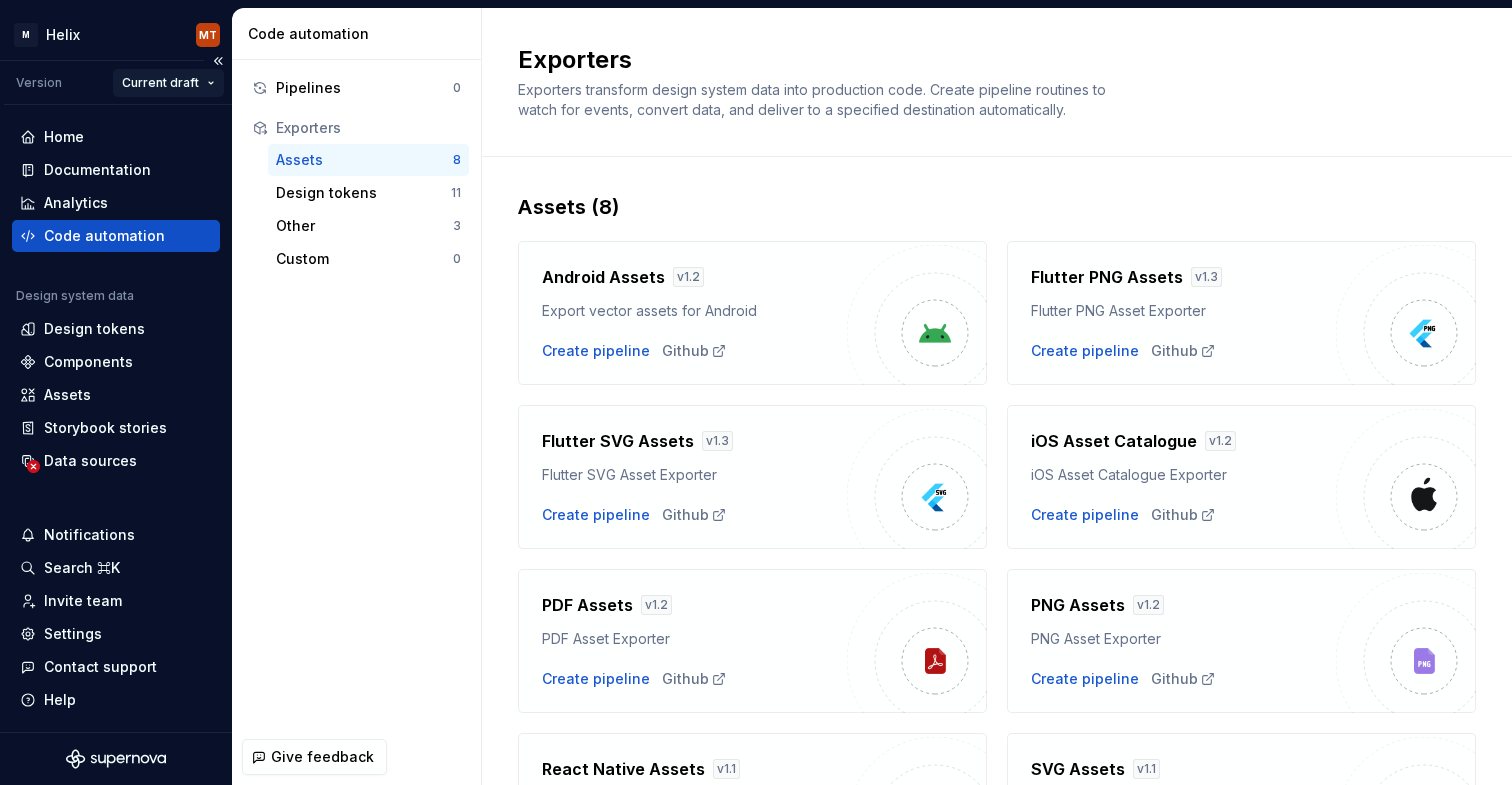 click on "M Helix MT Version Current draft Home Documentation Analytics Code automation Design system data Design tokens Components Assets Storybook stories Data sources Notifications Search ⌘K Invite team Settings Contact support Help Code automation Pipelines 0 Exporters Assets 8 Design tokens 11 Other 3 Custom 0 Give feedback Exporters Exporters transform design system data into production code. Create pipeline routines to watch for events, convert data, and deliver to a specified destination automatically. Assets (8) Android Assets v 1.2 Export vector assets for Android Create pipeline Github Flutter PNG Assets v 1.3 Flutter PNG Asset Exporter Create pipeline Github Flutter SVG Assets v 1.3 Flutter SVG Asset Exporter Create pipeline Github iOS Asset Catalogue v 1.2 iOS Asset Catalogue Exporter Create pipeline Github PDF Assets v 1.2 PDF Asset Exporter Create pipeline Github PNG Assets v 1.2 PNG Asset Exporter Create pipeline Github React Native Assets v 1.1 React Native Asset Exporter Create pipeline Github v 1.1" at bounding box center (756, 392) 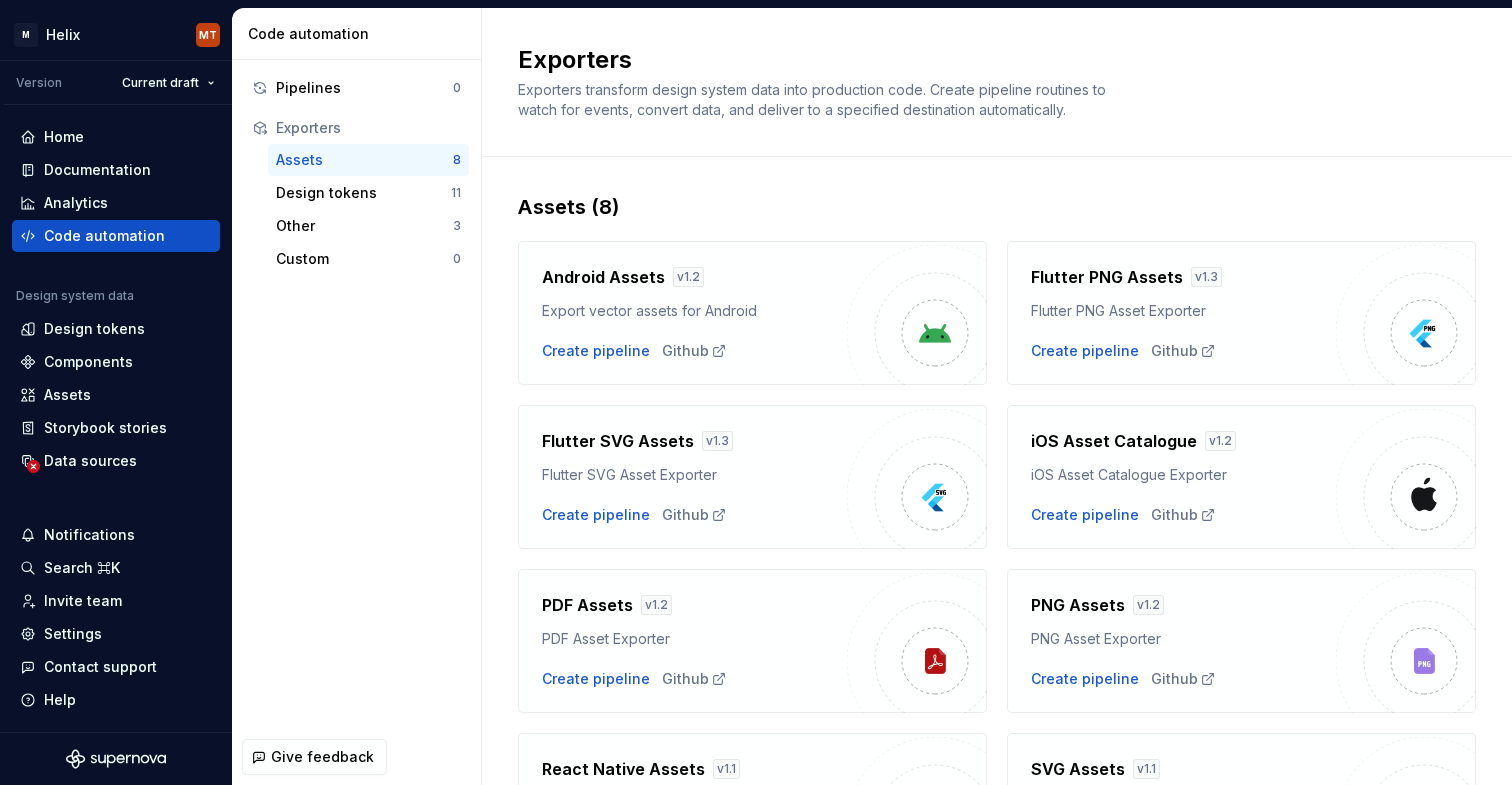 type 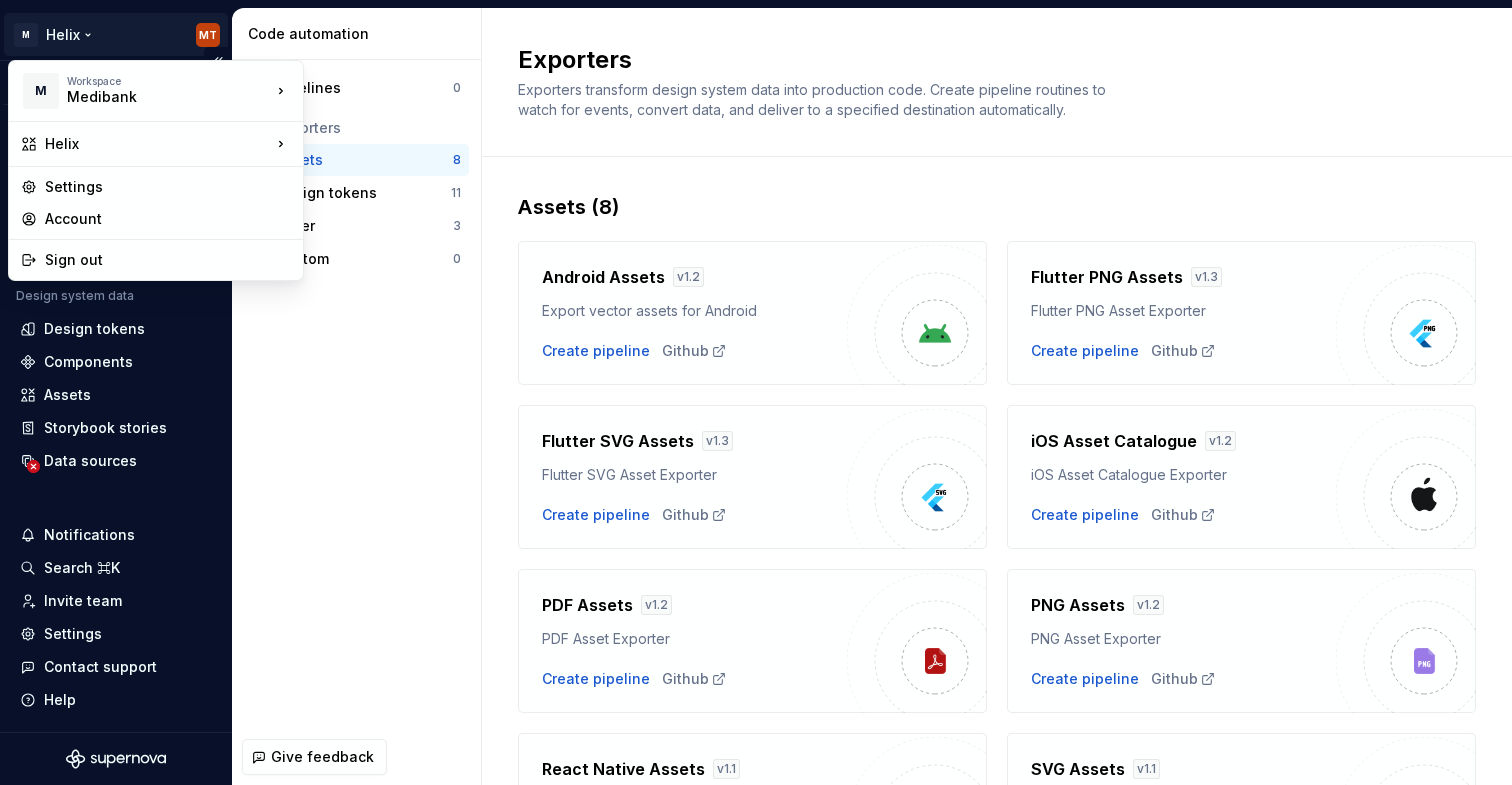 click on "M Helix MT Version Current draft Home Documentation Analytics Code automation Design system data Design tokens Components Assets Storybook stories Data sources Notifications Search ⌘K Invite team Settings Contact support Help Code automation Pipelines 0 Exporters Assets 8 Design tokens 11 Other 3 Custom 0 Give feedback Exporters Exporters transform design system data into production code. Create pipeline routines to watch for events, convert data, and deliver to a specified destination automatically. Assets (8) Android Assets v 1.2 Export vector assets for Android Create pipeline Github Flutter PNG Assets v 1.3 Flutter PNG Asset Exporter Create pipeline Github Flutter SVG Assets v 1.3 Flutter SVG Asset Exporter Create pipeline Github iOS Asset Catalogue v 1.2 iOS Asset Catalogue Exporter Create pipeline Github PDF Assets v 1.2 PDF Asset Exporter Create pipeline Github PNG Assets v 1.2 PNG Asset Exporter Create pipeline Github React Native Assets v 1.1 React Native Asset Exporter Create pipeline Github v 1.1" at bounding box center [756, 392] 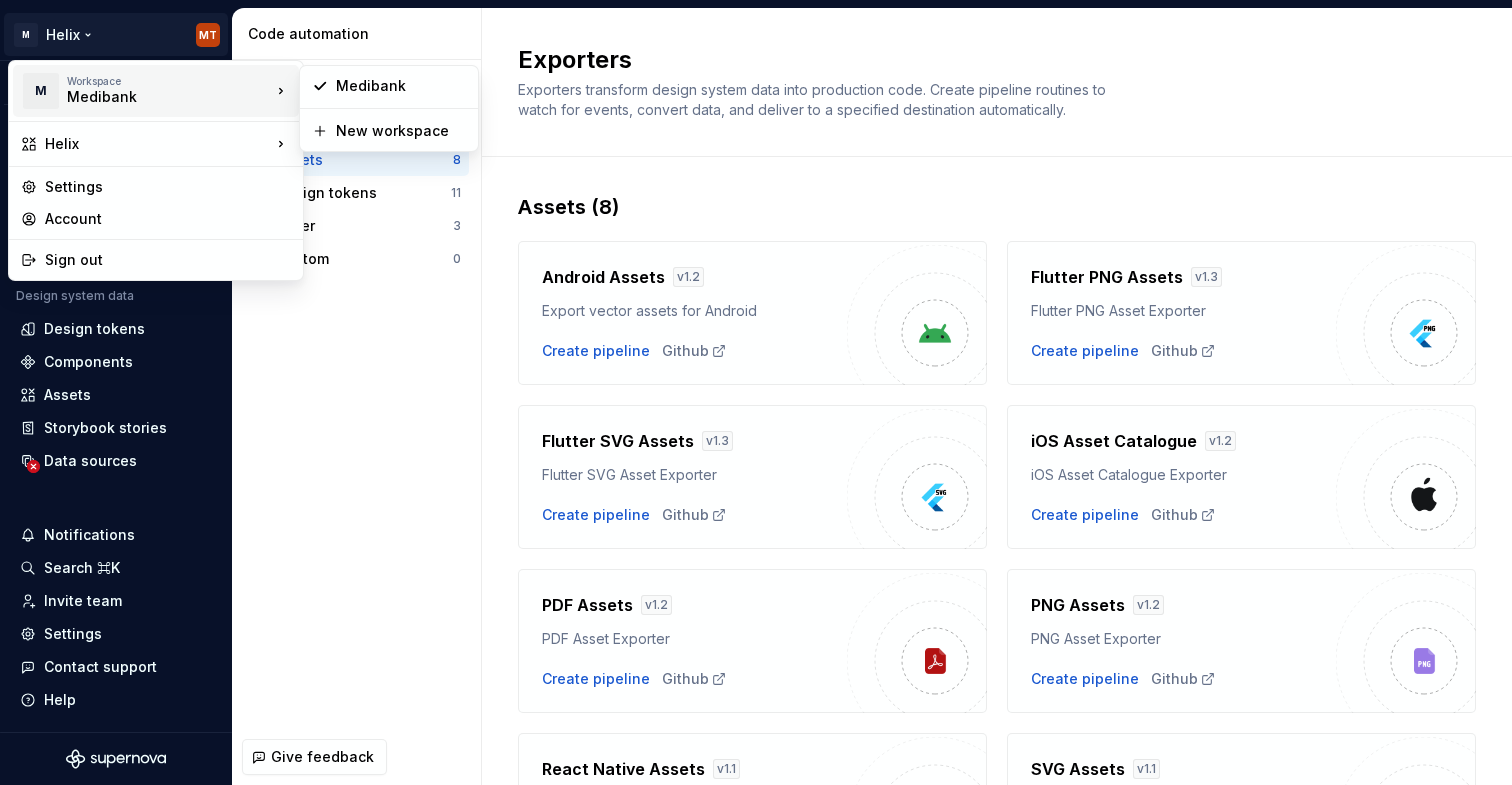 click on "Medibank" at bounding box center [152, 97] 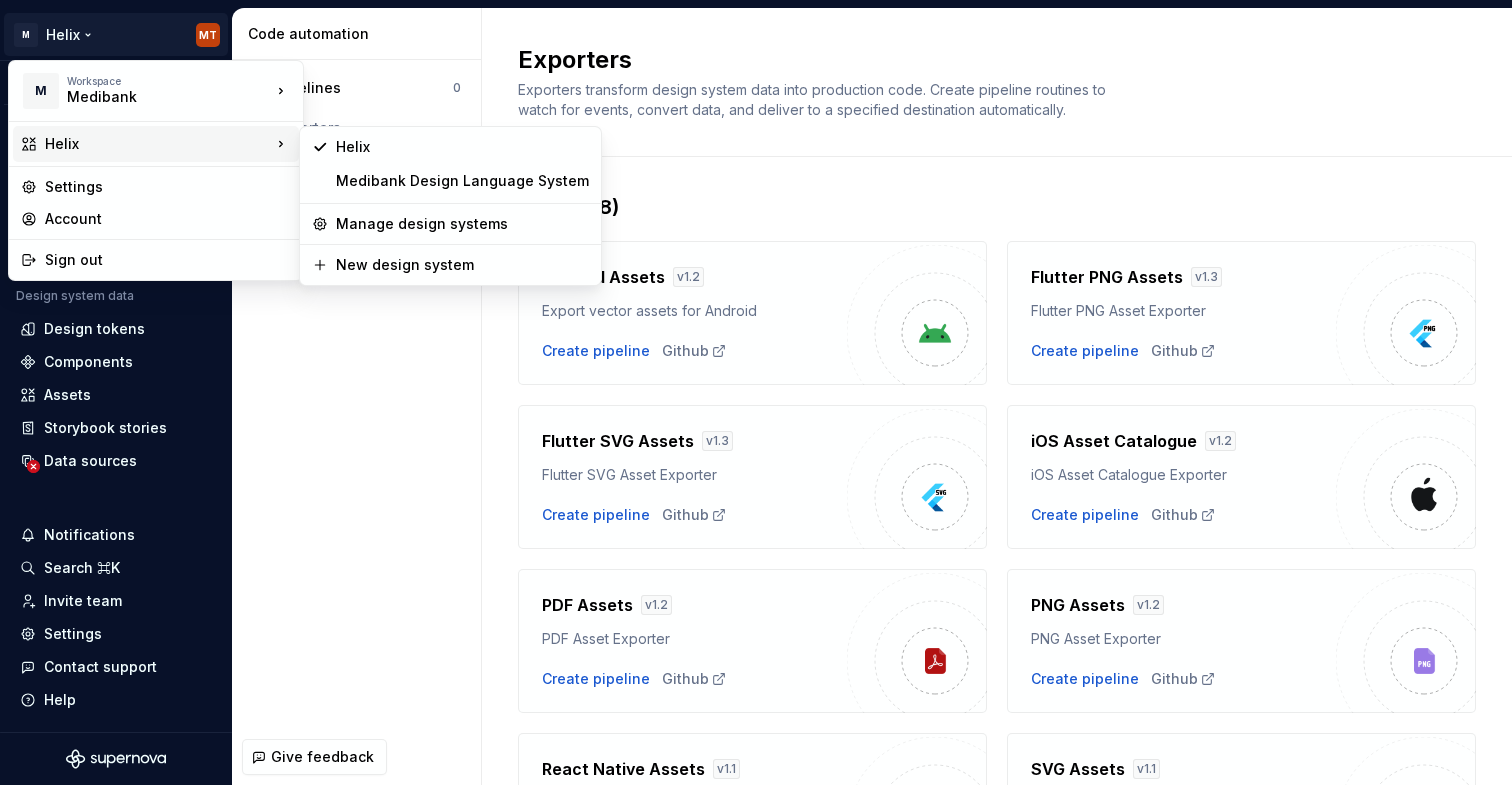 click on "Helix" at bounding box center [158, 144] 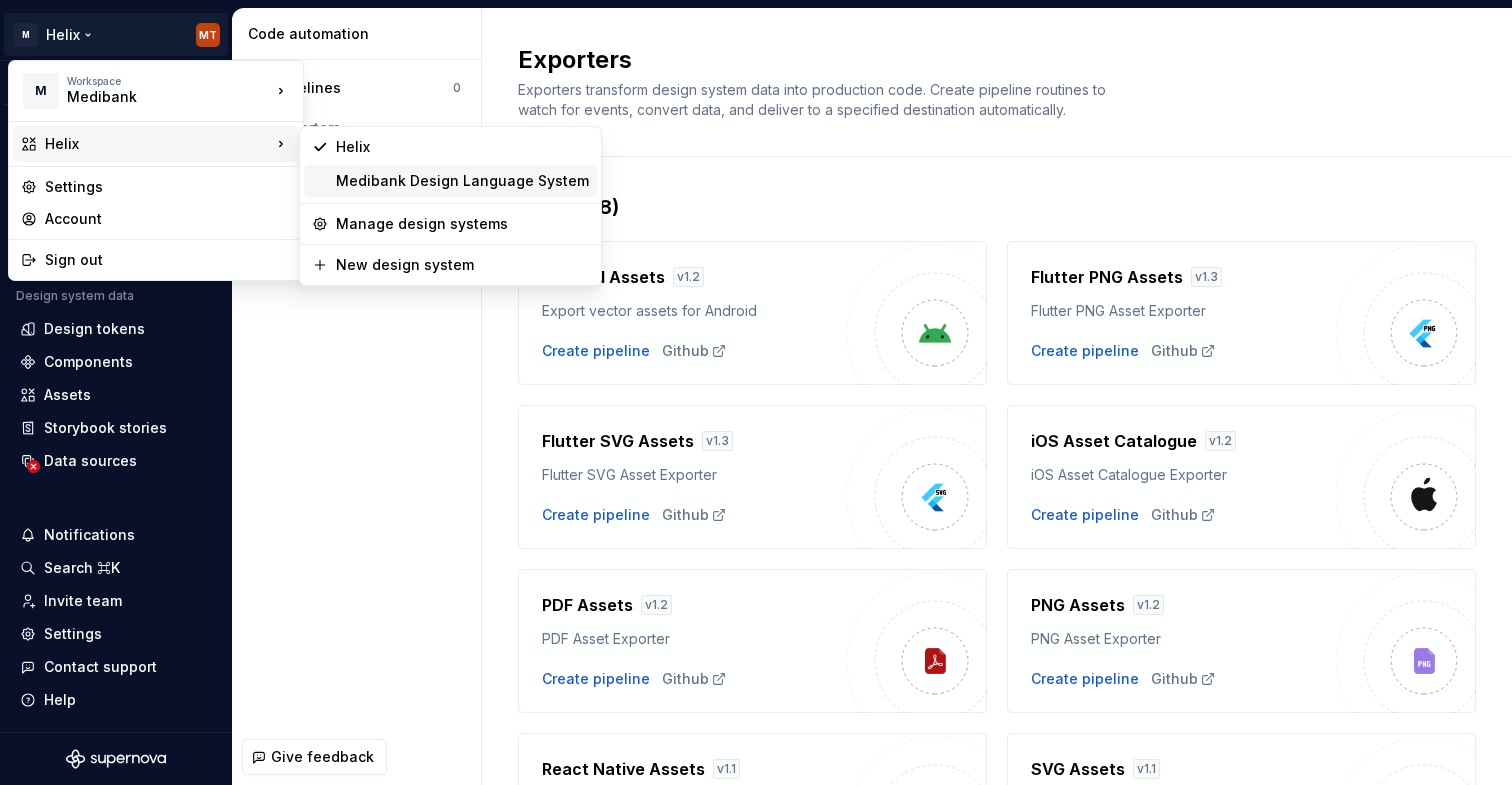 click on "Medibank Design Language System" at bounding box center [462, 181] 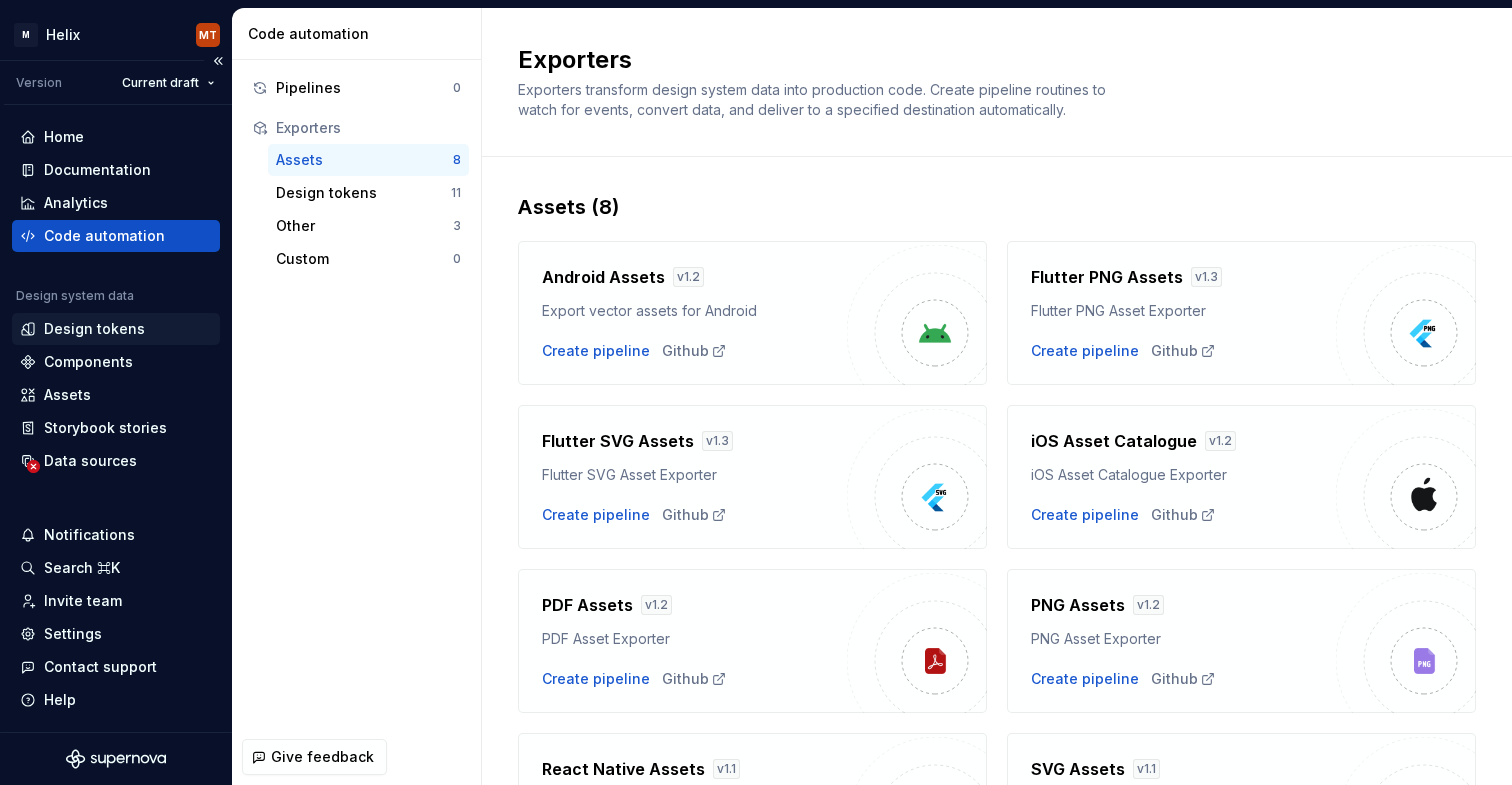 click on "Design tokens" at bounding box center [94, 329] 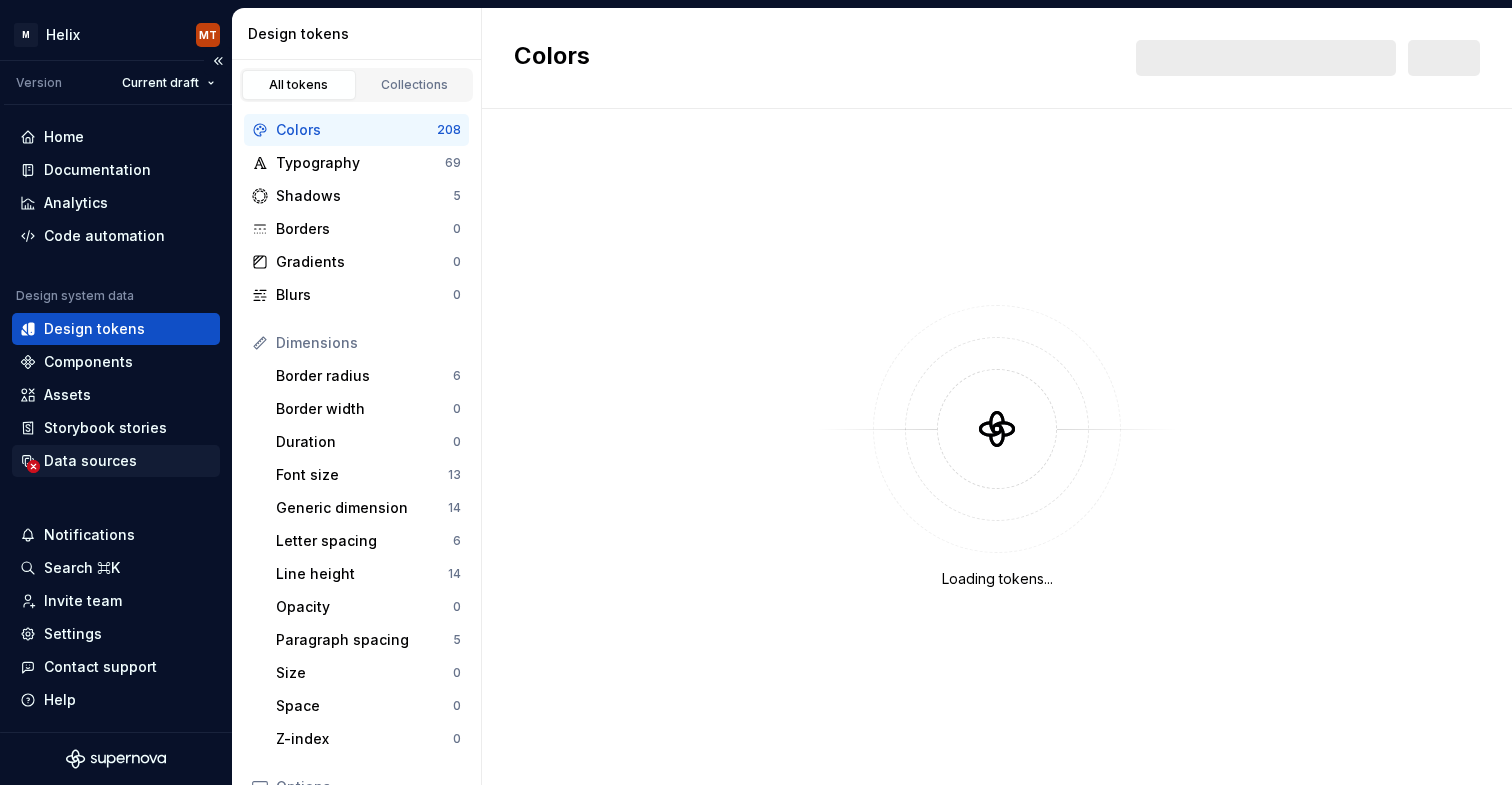 click on "Data sources" at bounding box center (90, 461) 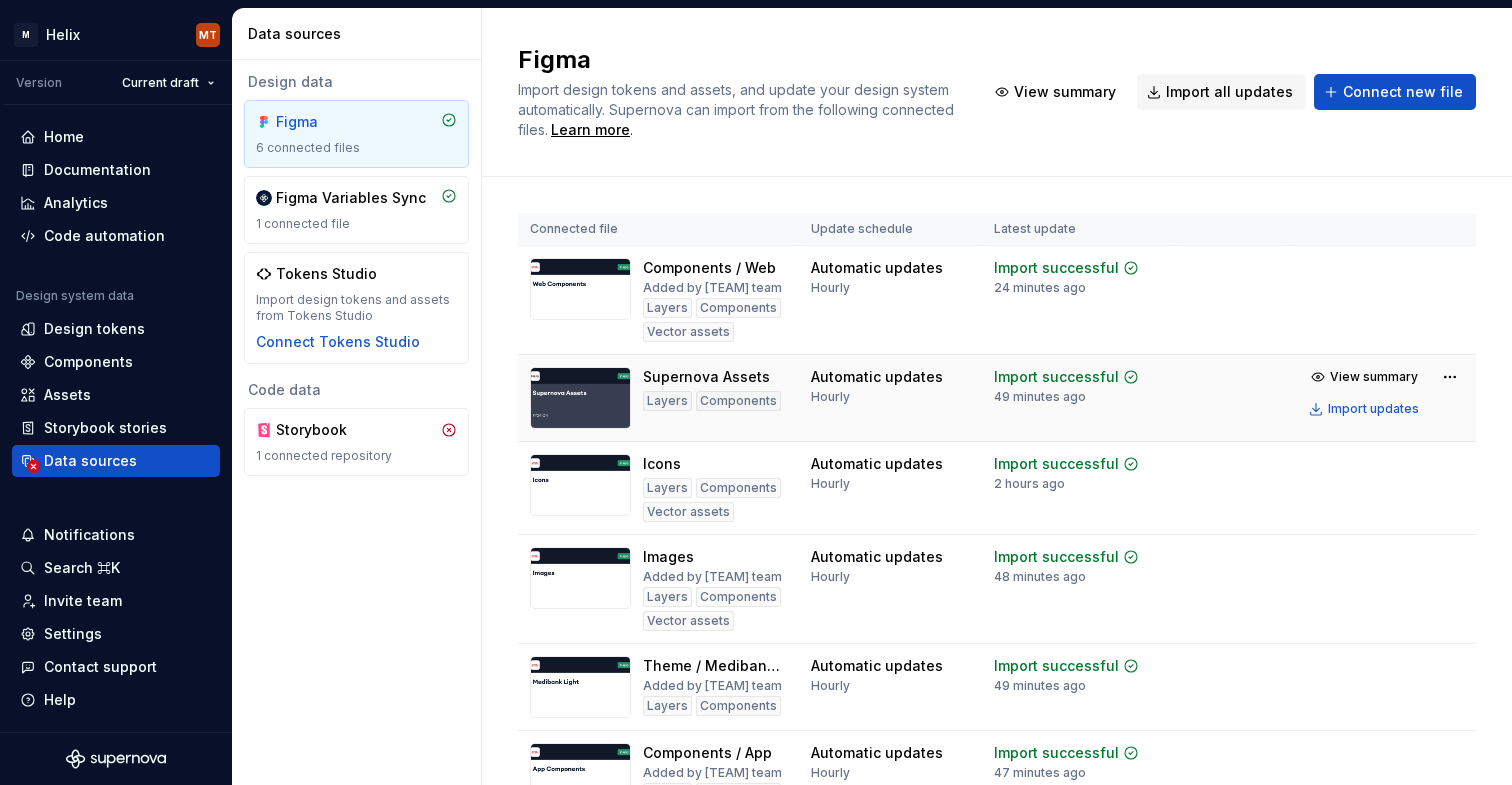 scroll, scrollTop: 192, scrollLeft: 0, axis: vertical 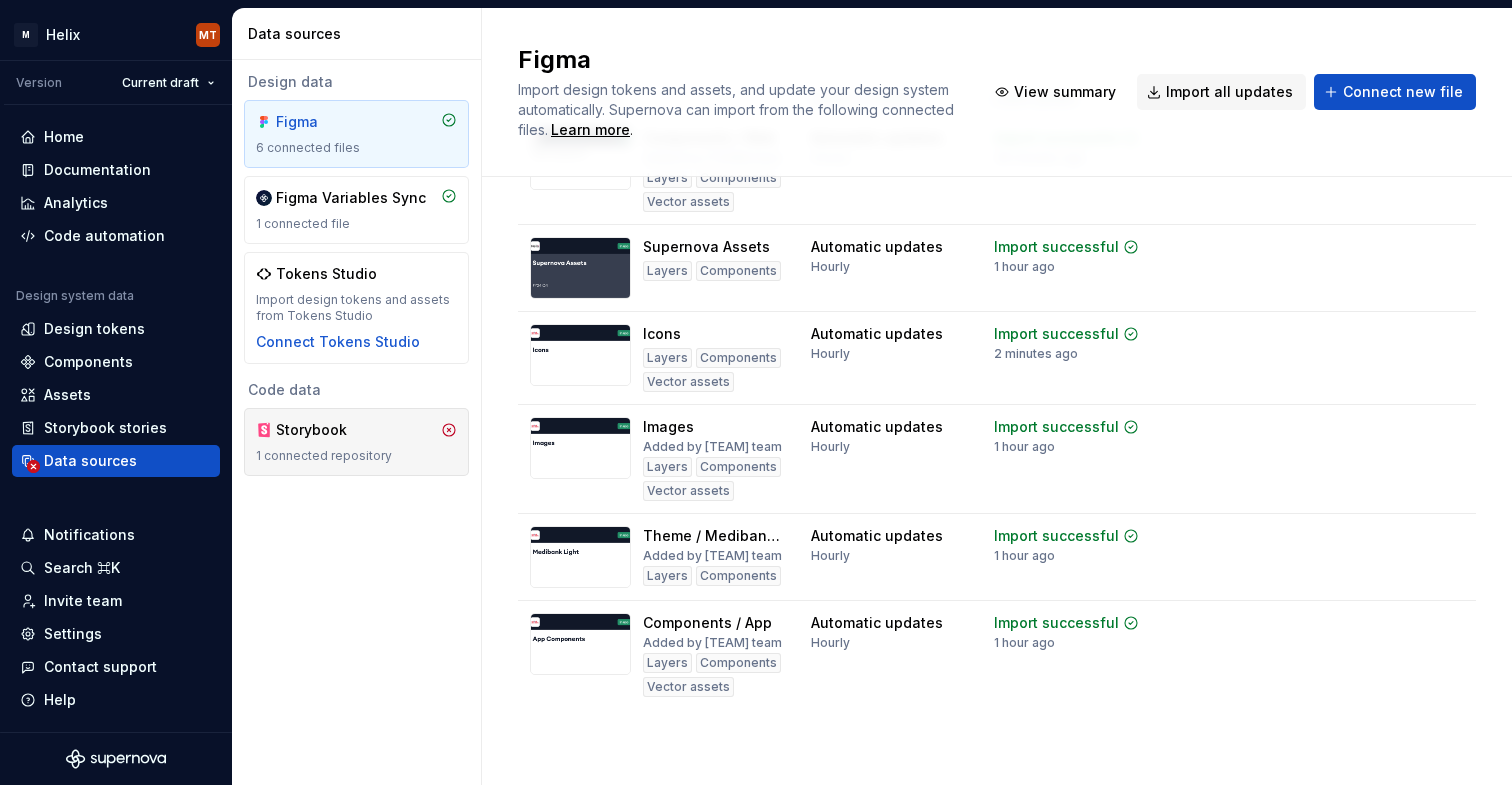 click on "1 connected repository" at bounding box center [356, 456] 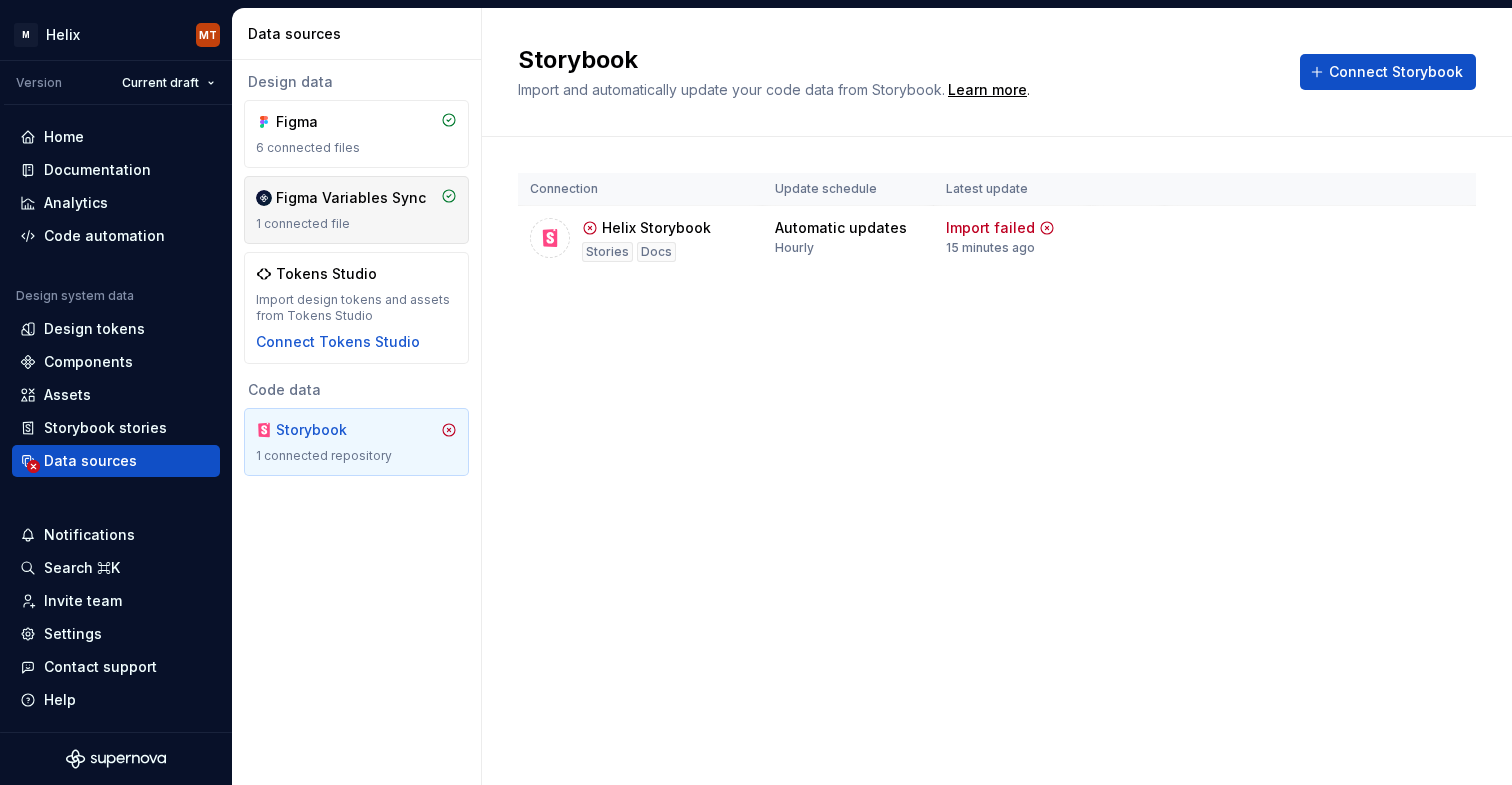 click on "Figma Variables Sync 1 connected file" at bounding box center [356, 210] 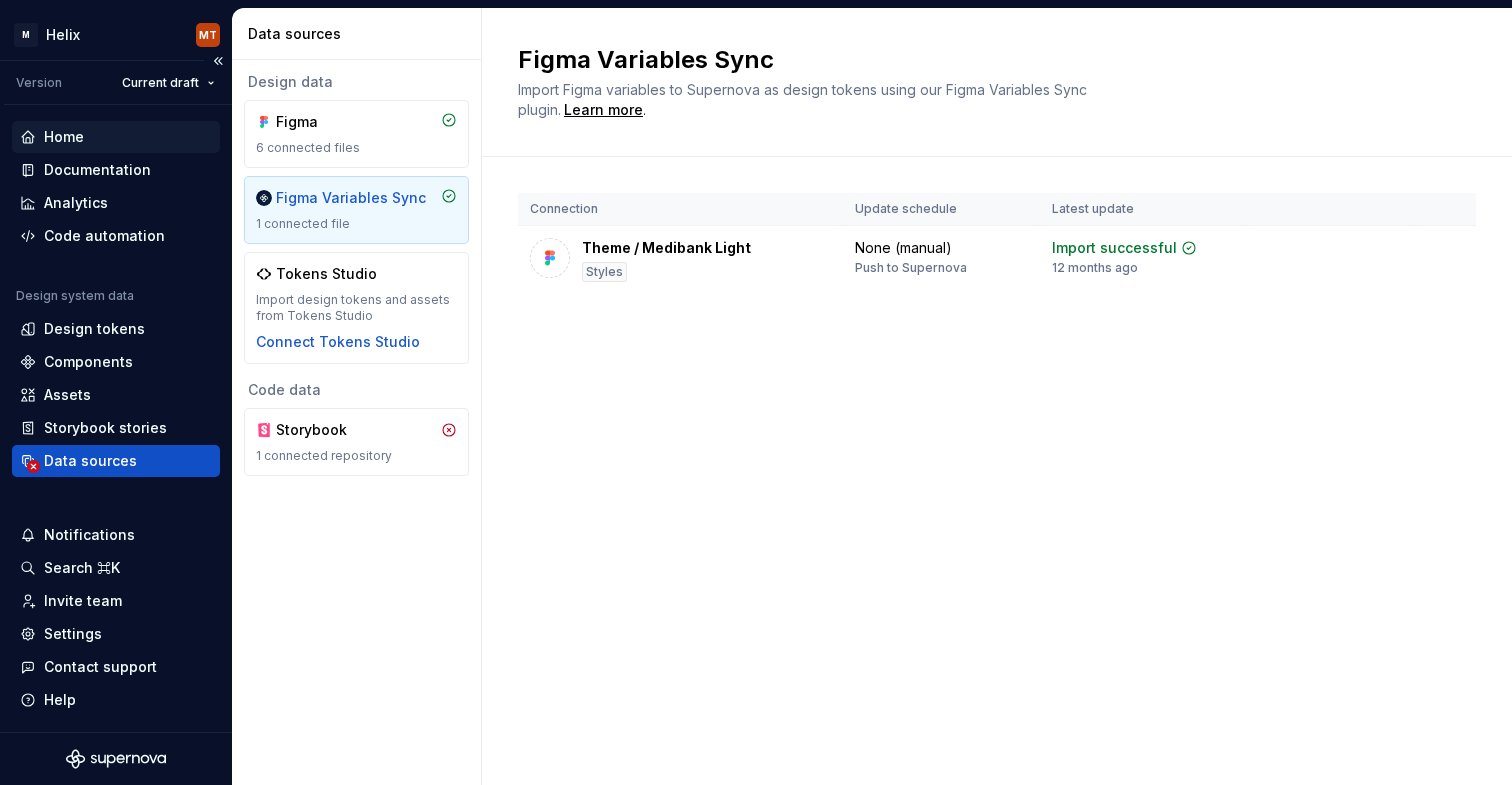 click on "Home" at bounding box center (116, 137) 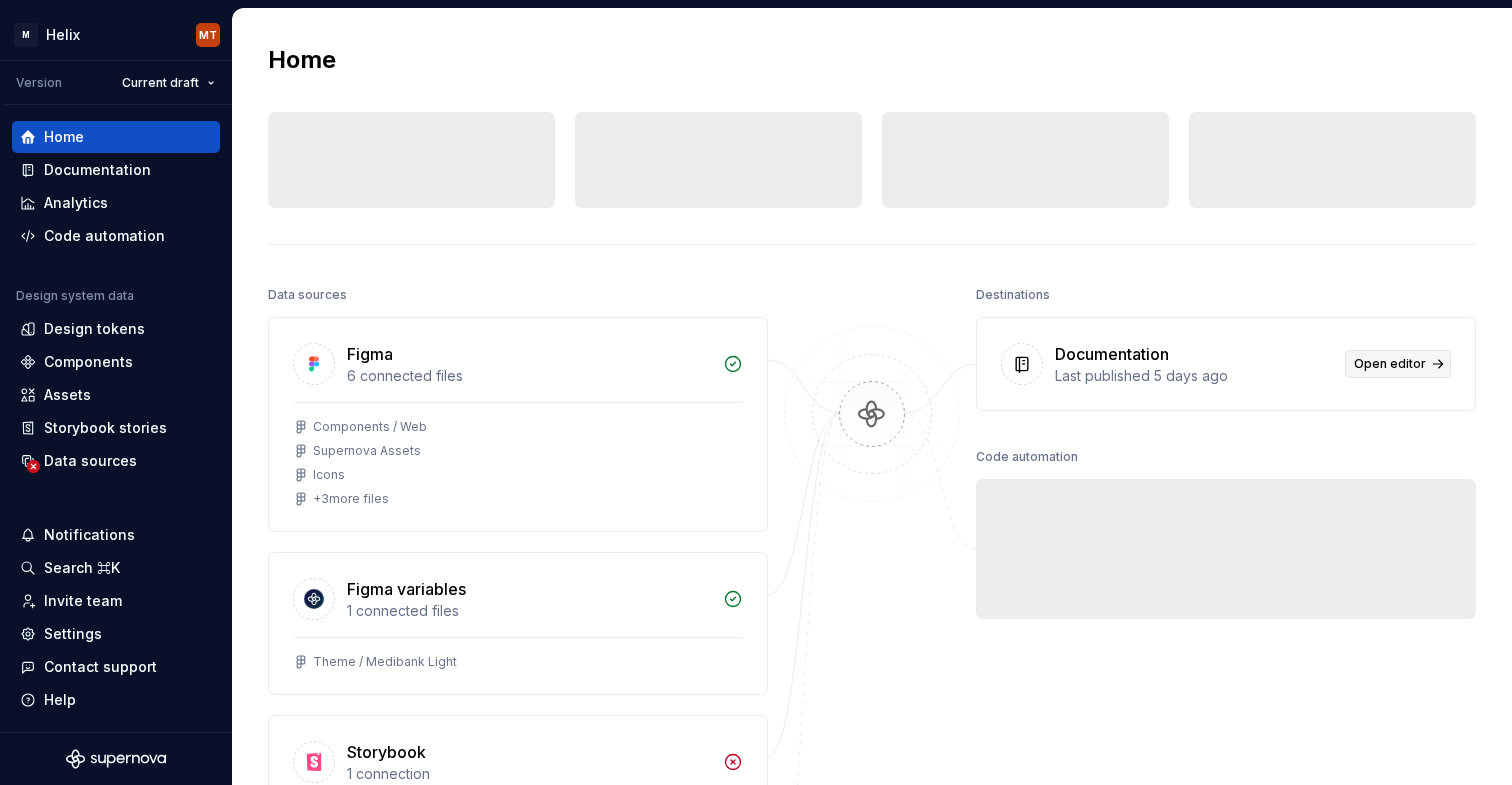 click on "Open editor" at bounding box center (1390, 364) 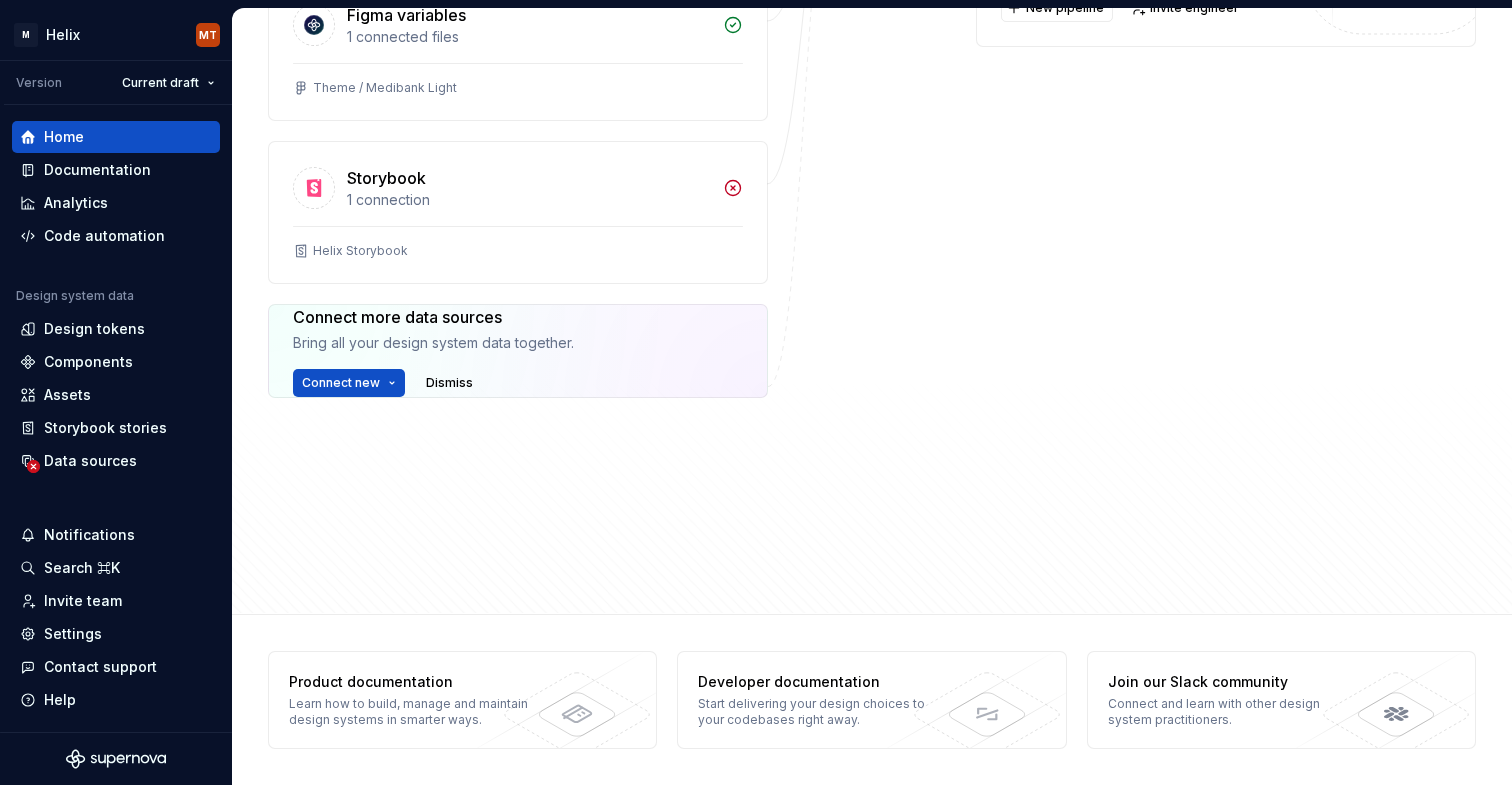 scroll, scrollTop: 587, scrollLeft: 0, axis: vertical 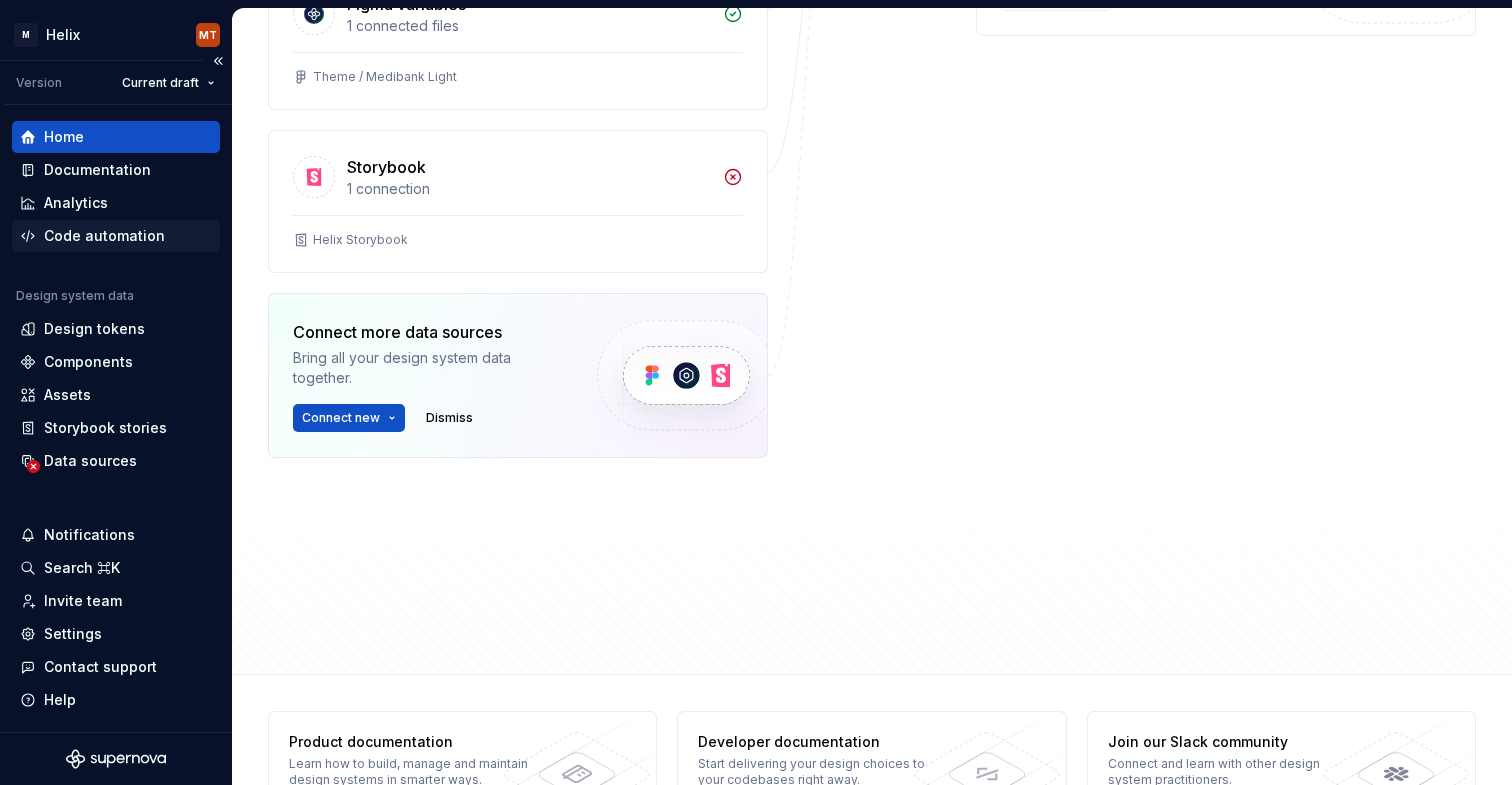 click on "Code automation" at bounding box center [104, 236] 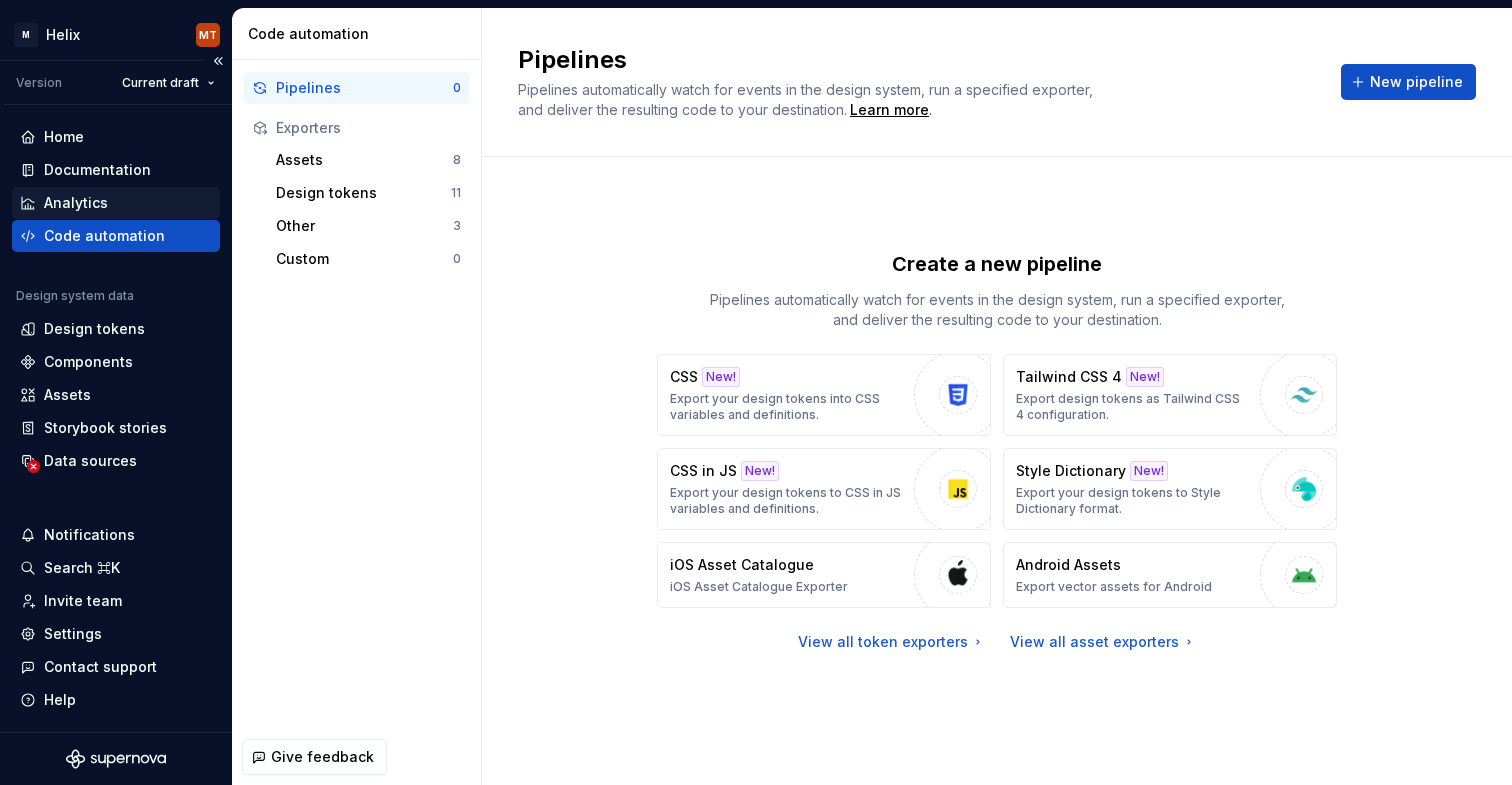 click on "Analytics" at bounding box center [116, 203] 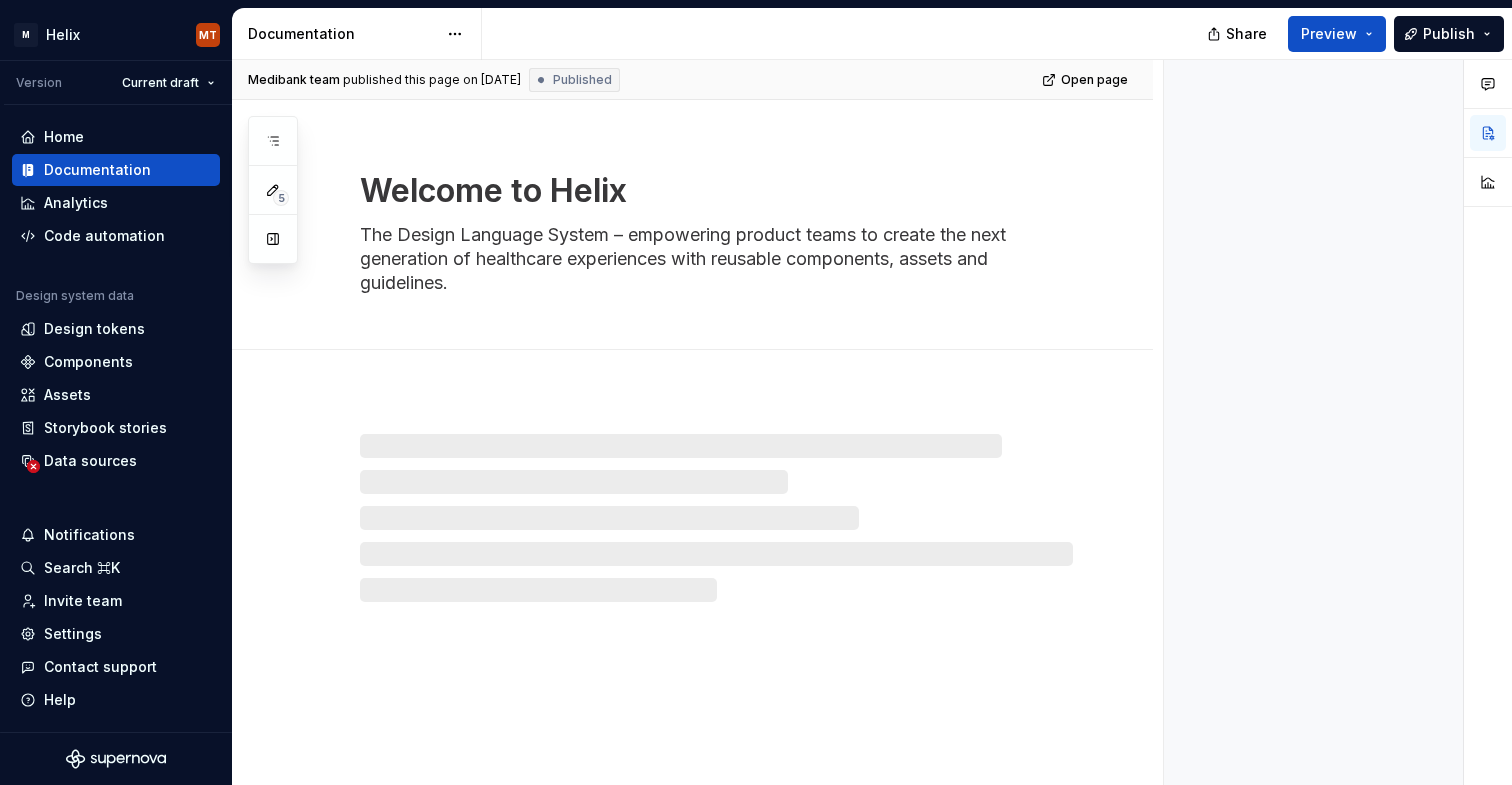 scroll, scrollTop: 0, scrollLeft: 0, axis: both 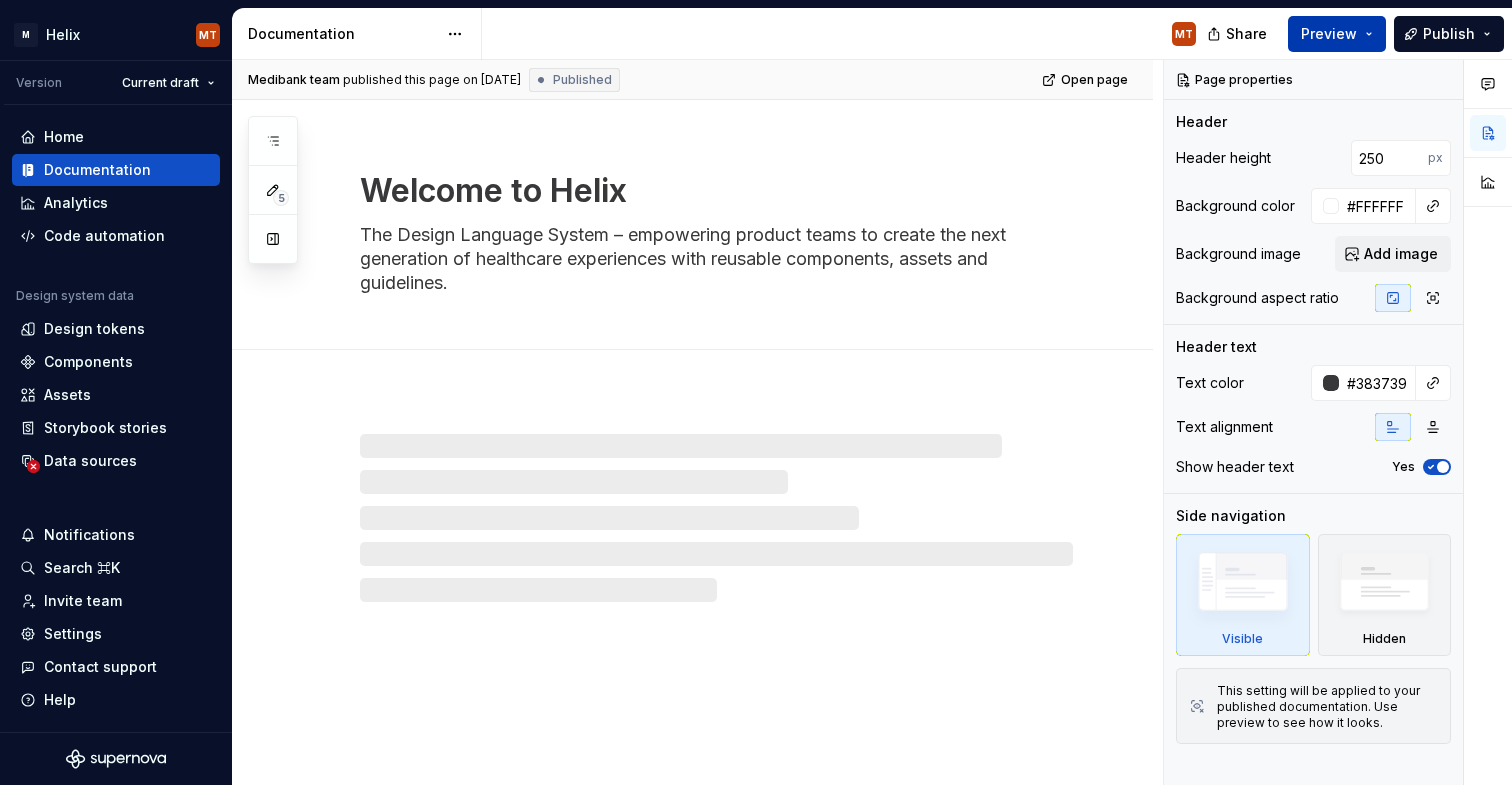 drag, startPoint x: 1370, startPoint y: 29, endPoint x: 1357, endPoint y: 29, distance: 13 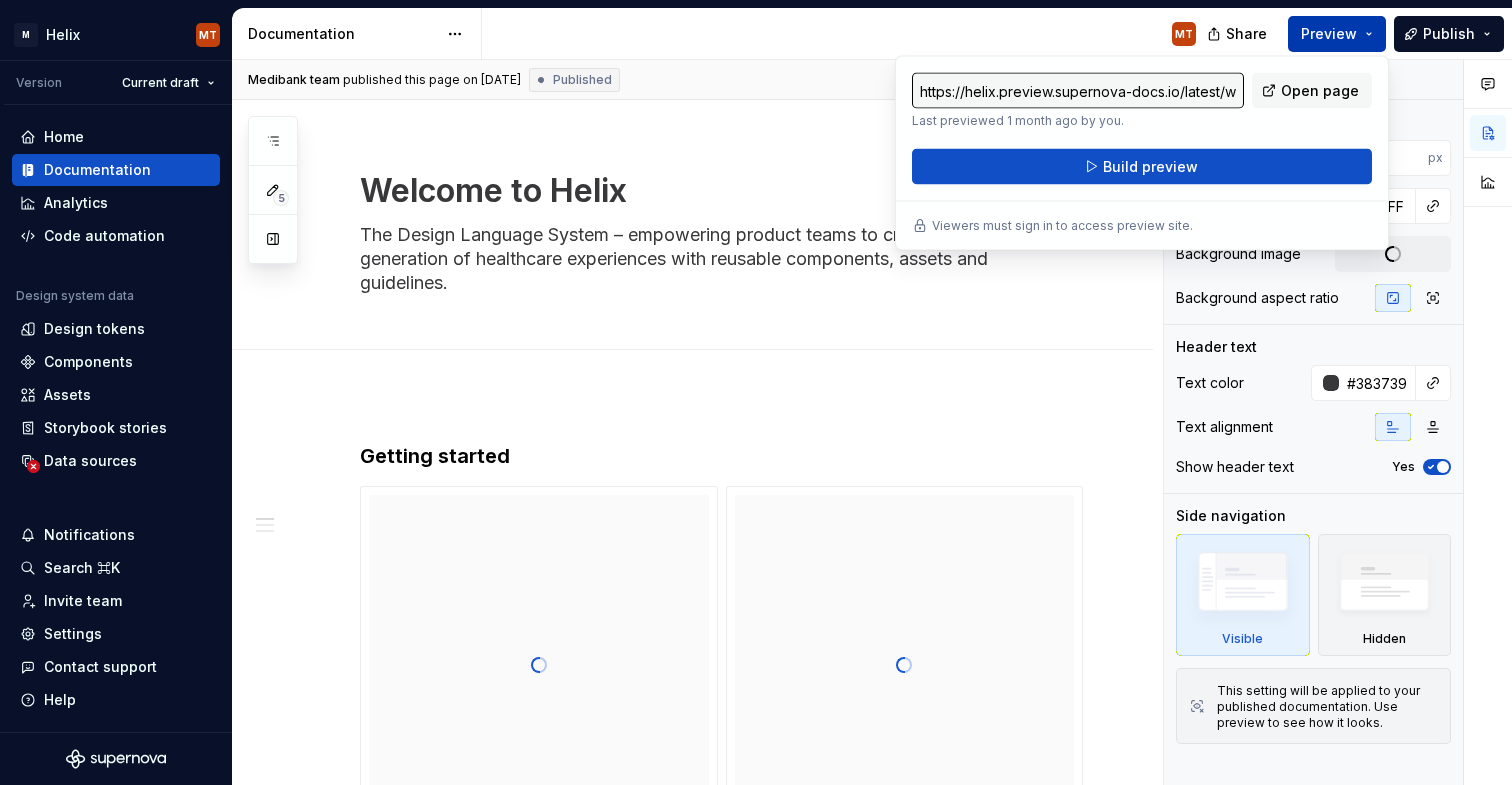 click on "Preview" at bounding box center (1329, 34) 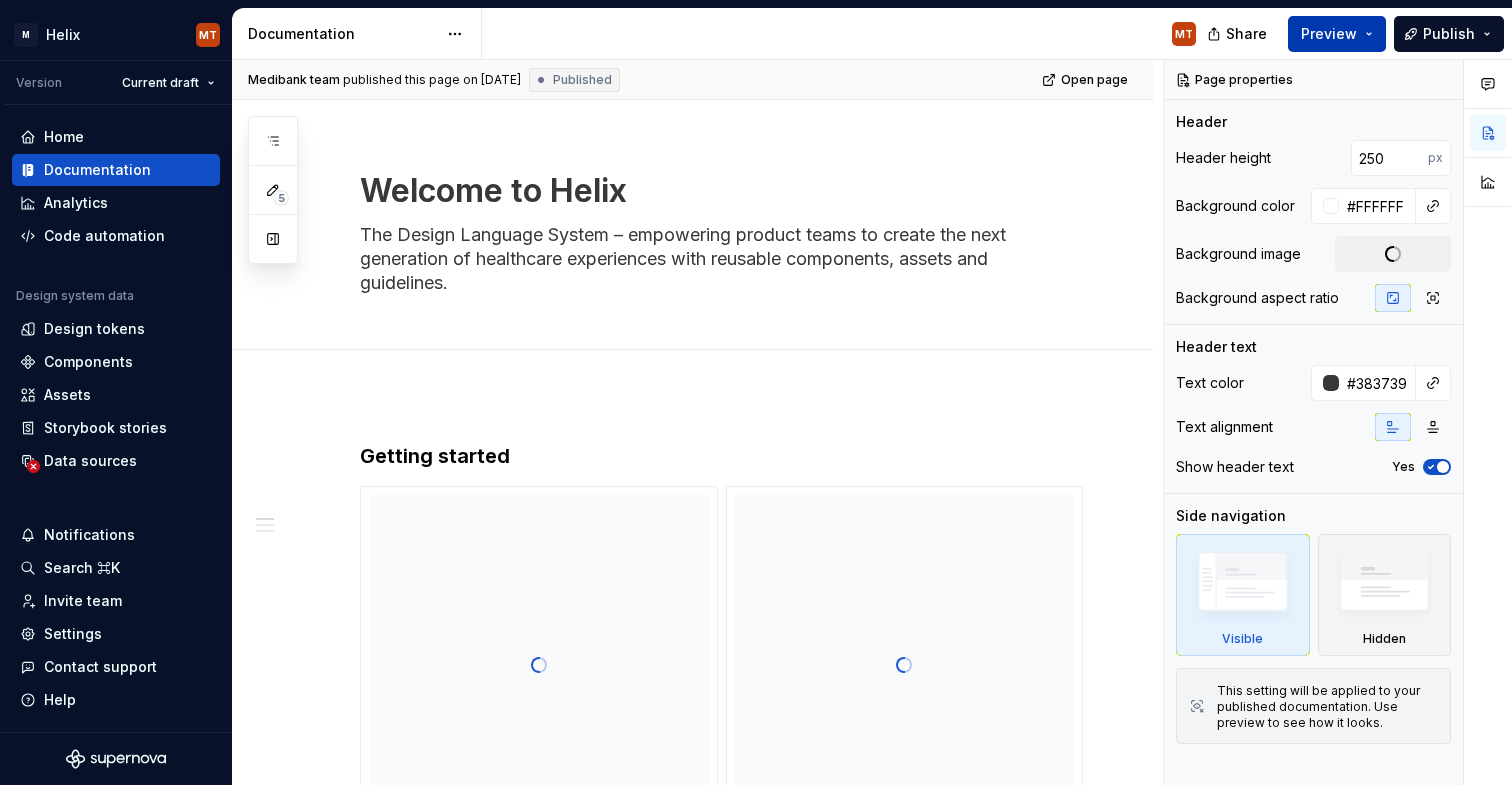 click on "Preview" at bounding box center (1329, 34) 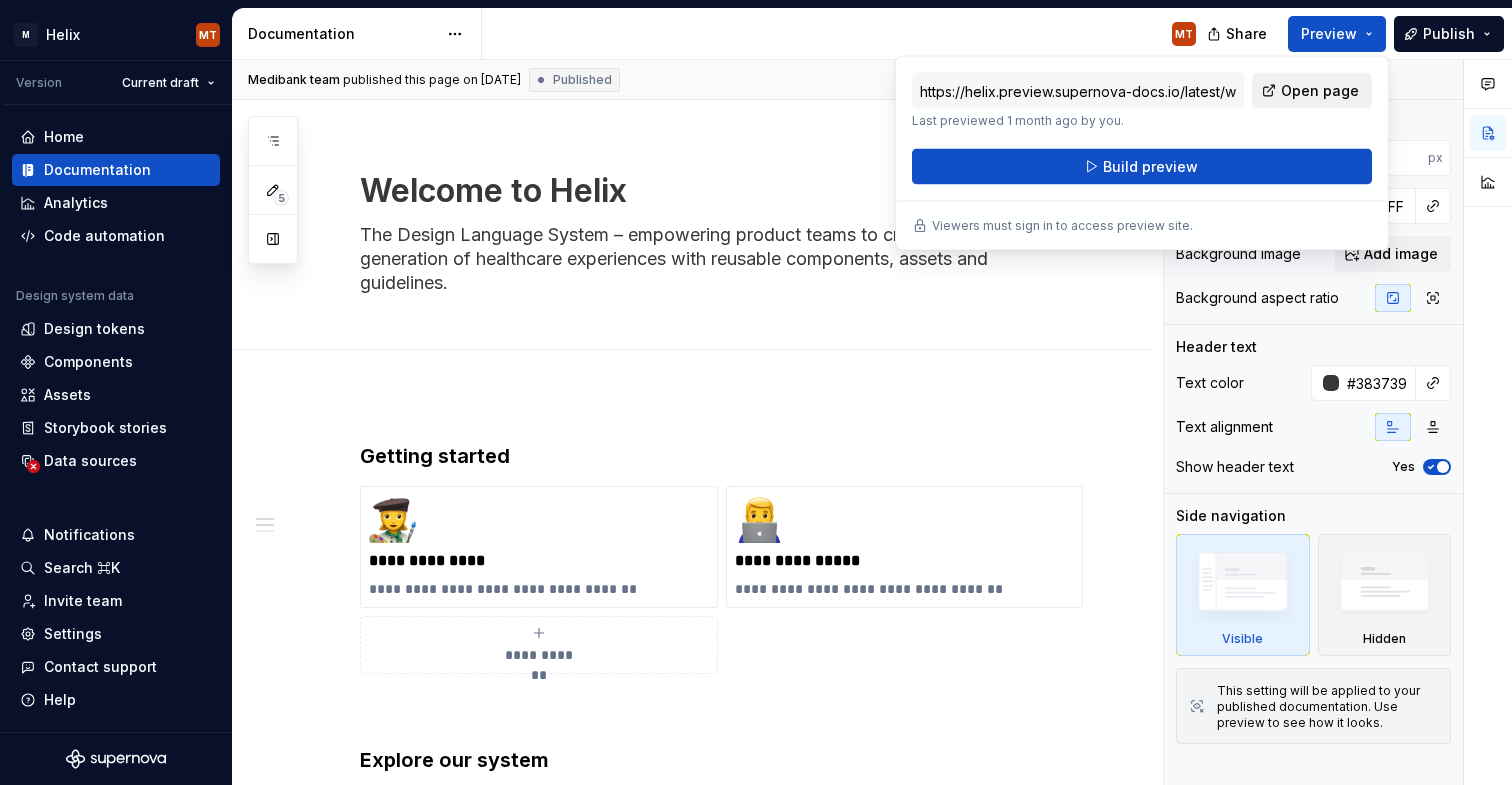 click on "Open page" at bounding box center [1320, 91] 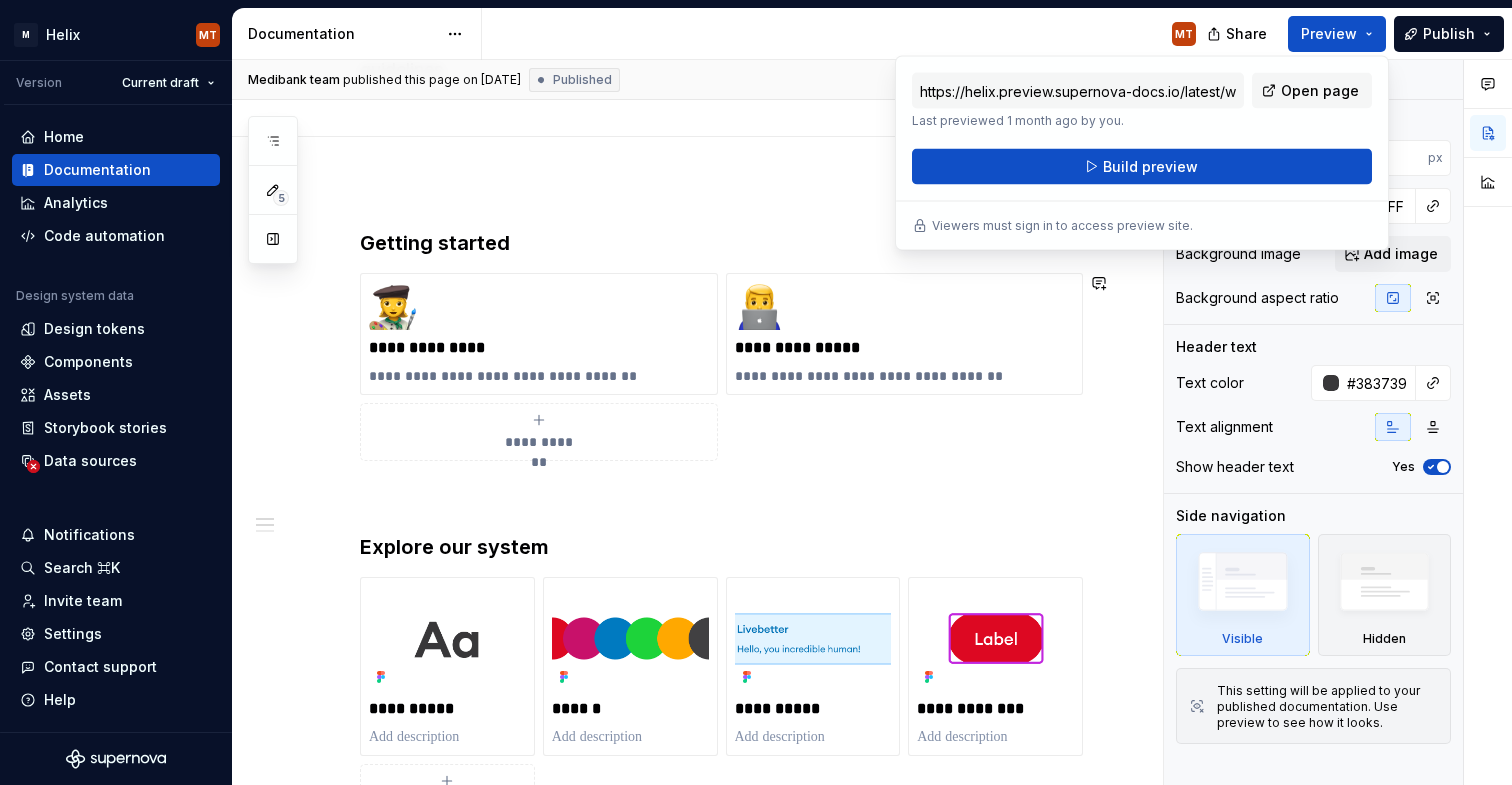 scroll, scrollTop: 210, scrollLeft: 0, axis: vertical 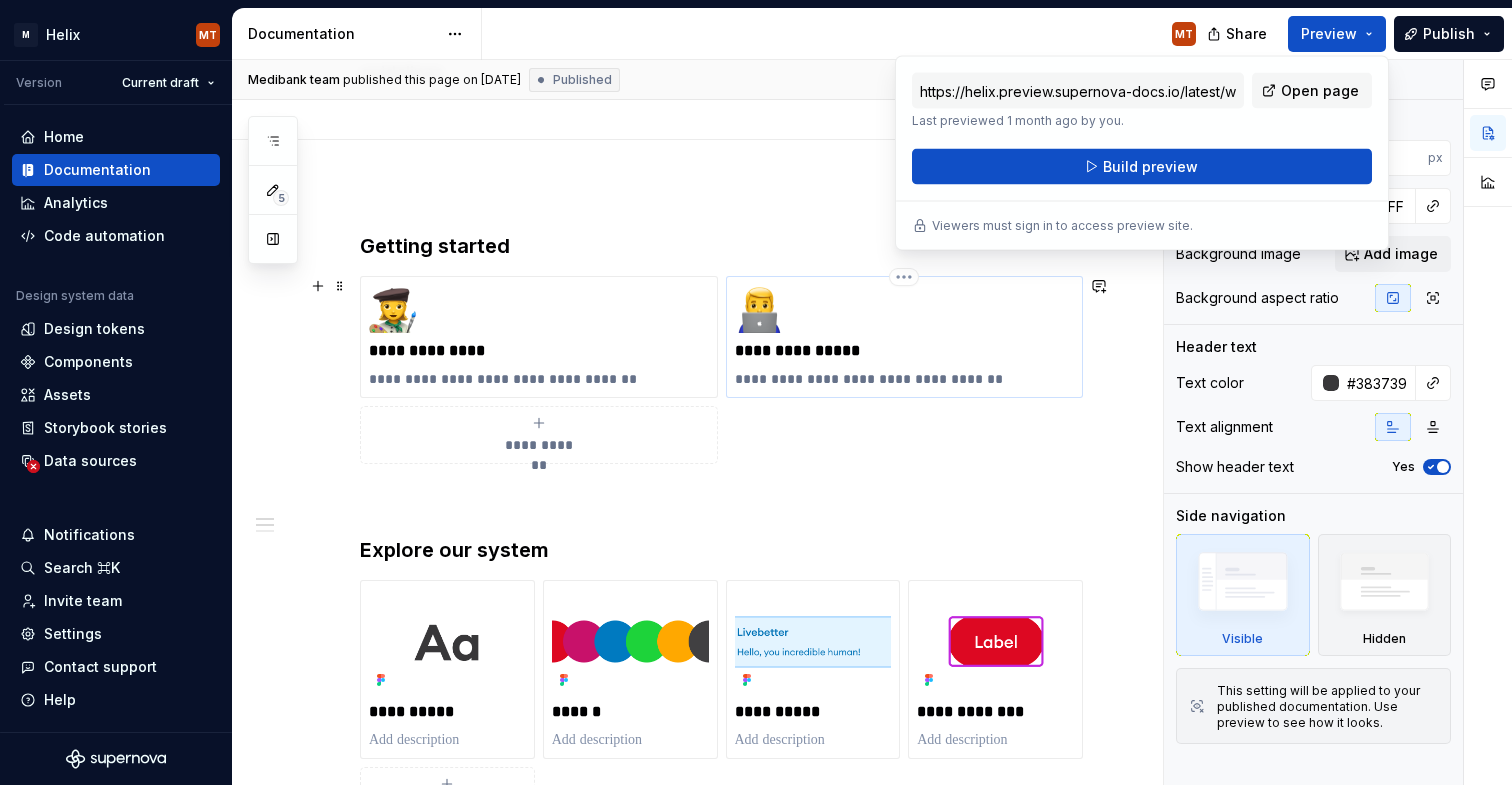 click on "**********" at bounding box center [905, 351] 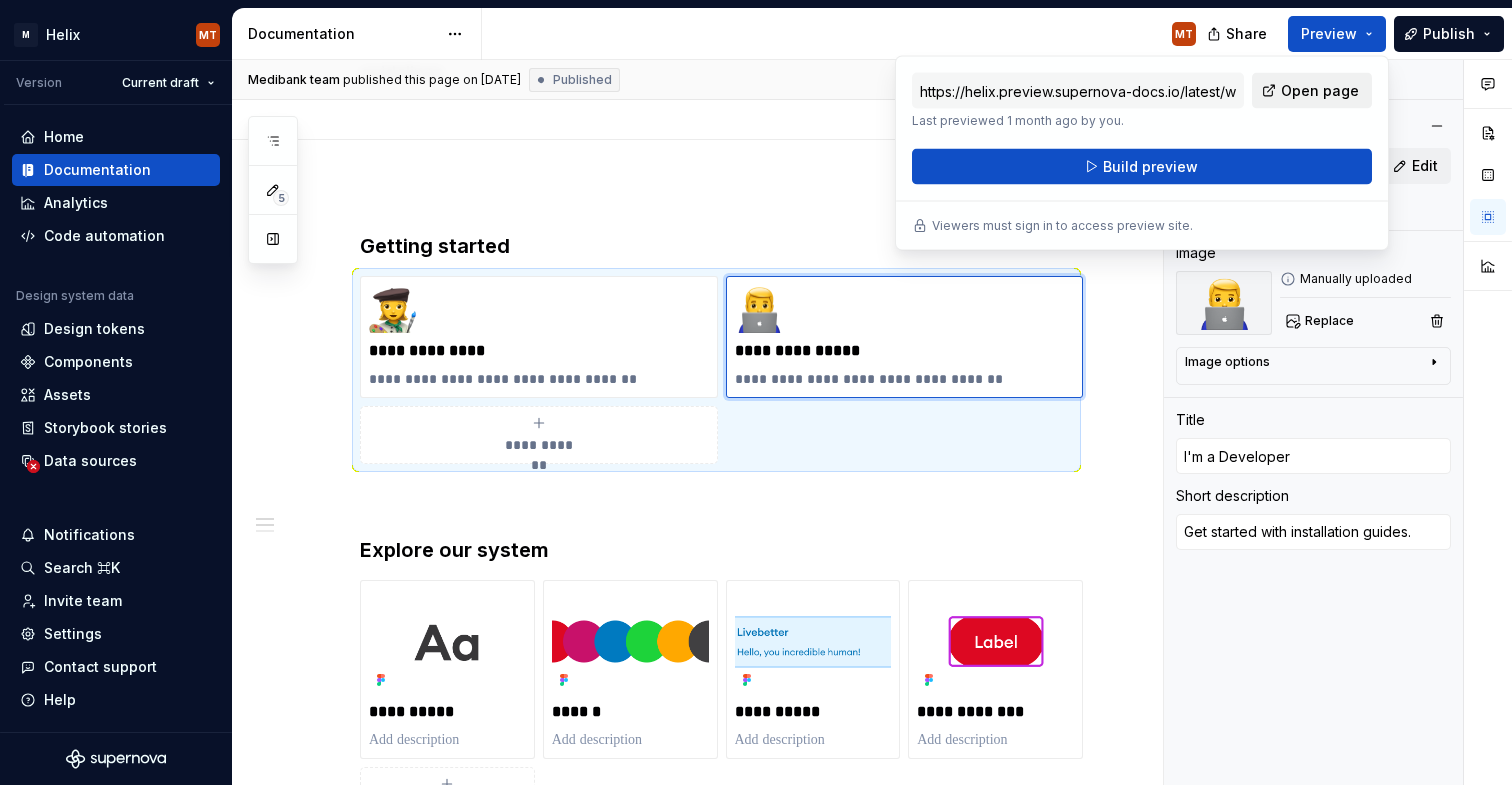 click on "Open page" at bounding box center (1320, 91) 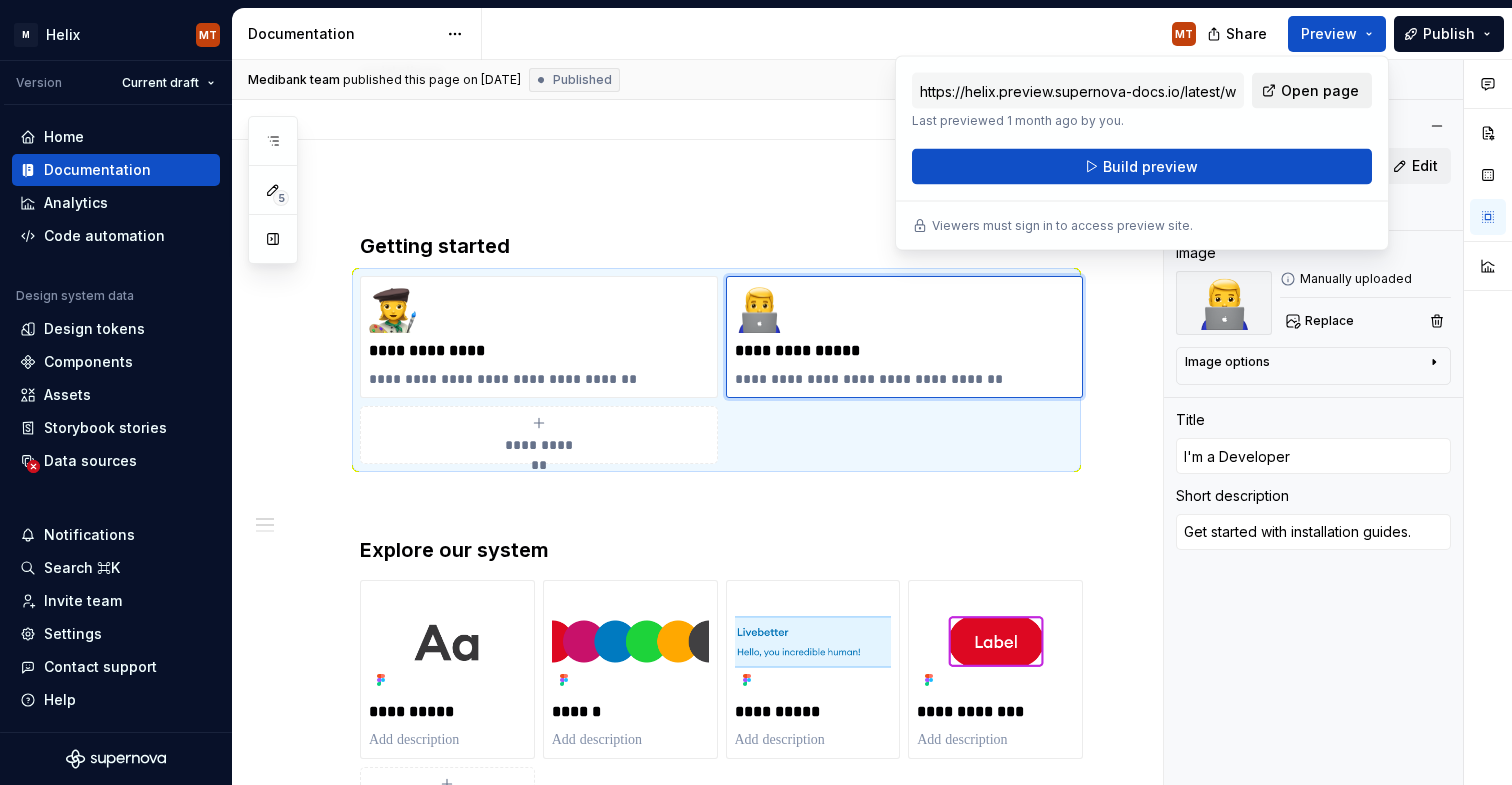 type on "*" 